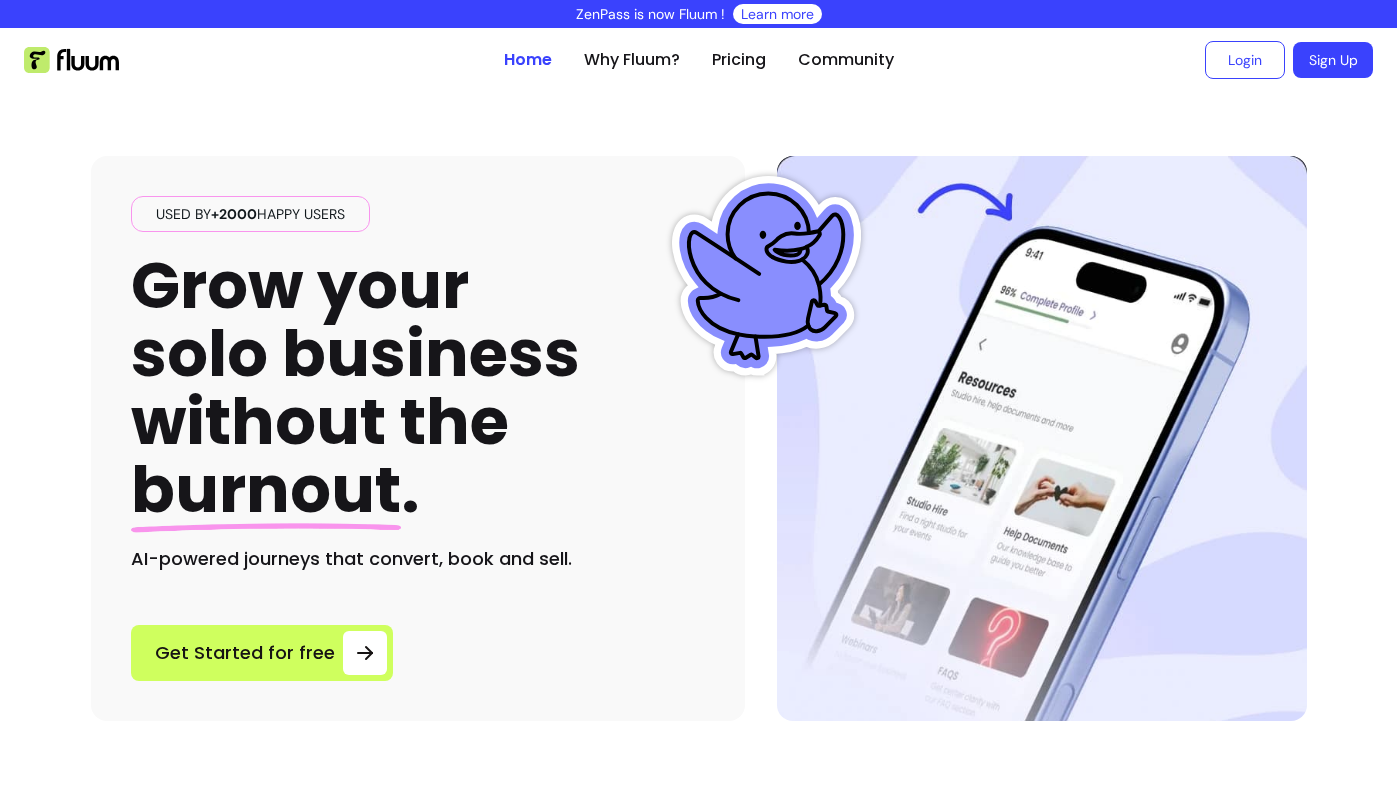 scroll, scrollTop: 0, scrollLeft: 0, axis: both 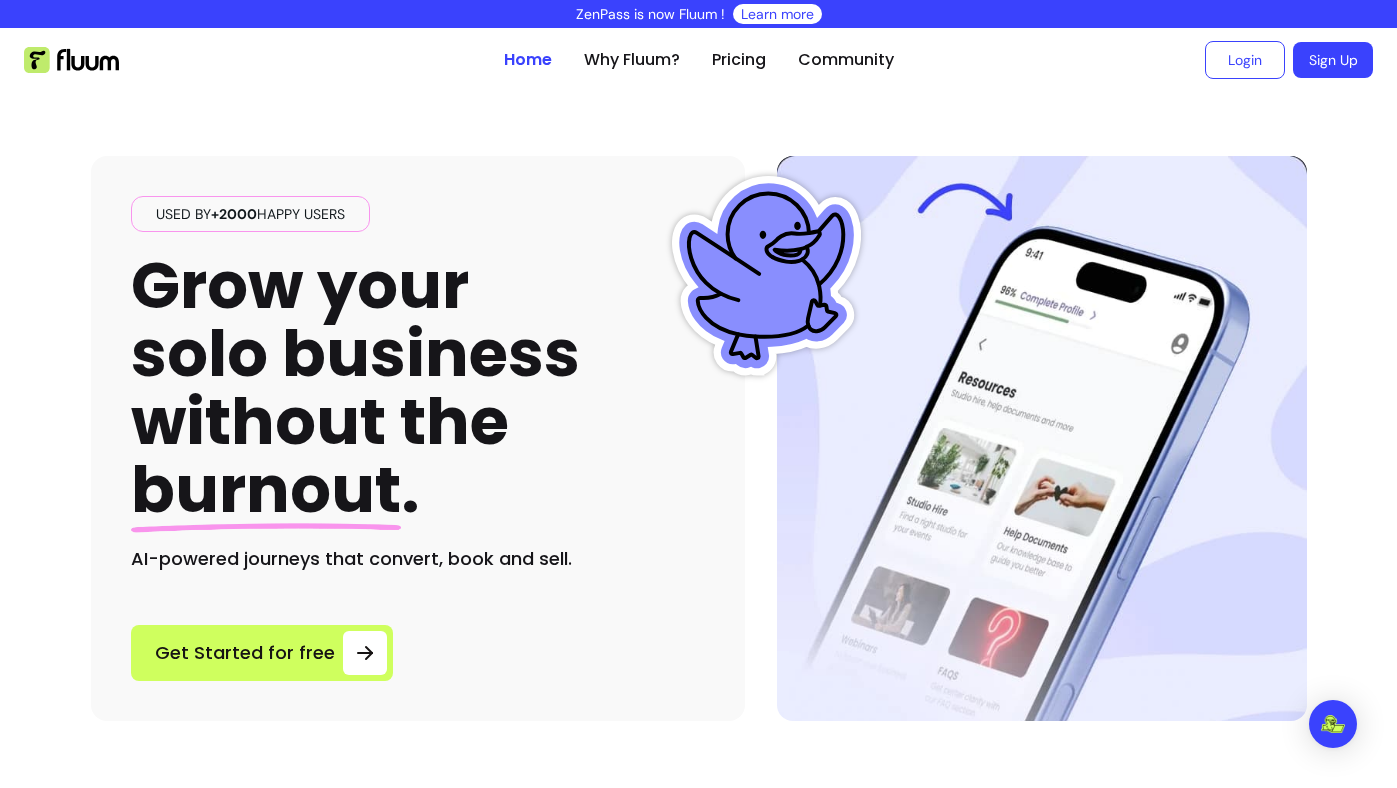 click on "Used by  +2000  happy users Grow your solo business without the burnout . AI-powered journeys that convert, book and sell. Get Started for free" at bounding box center [699, 406] 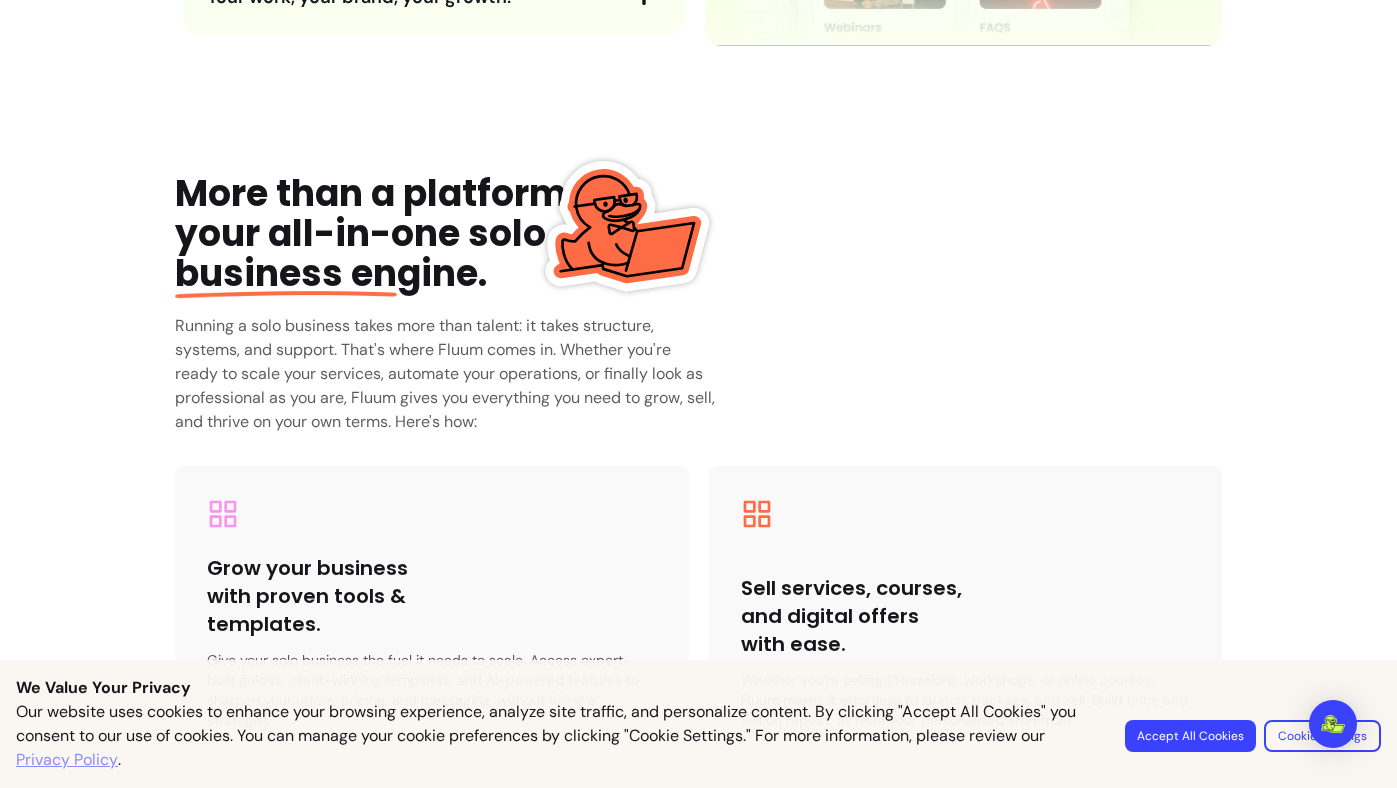 scroll, scrollTop: 2803, scrollLeft: 0, axis: vertical 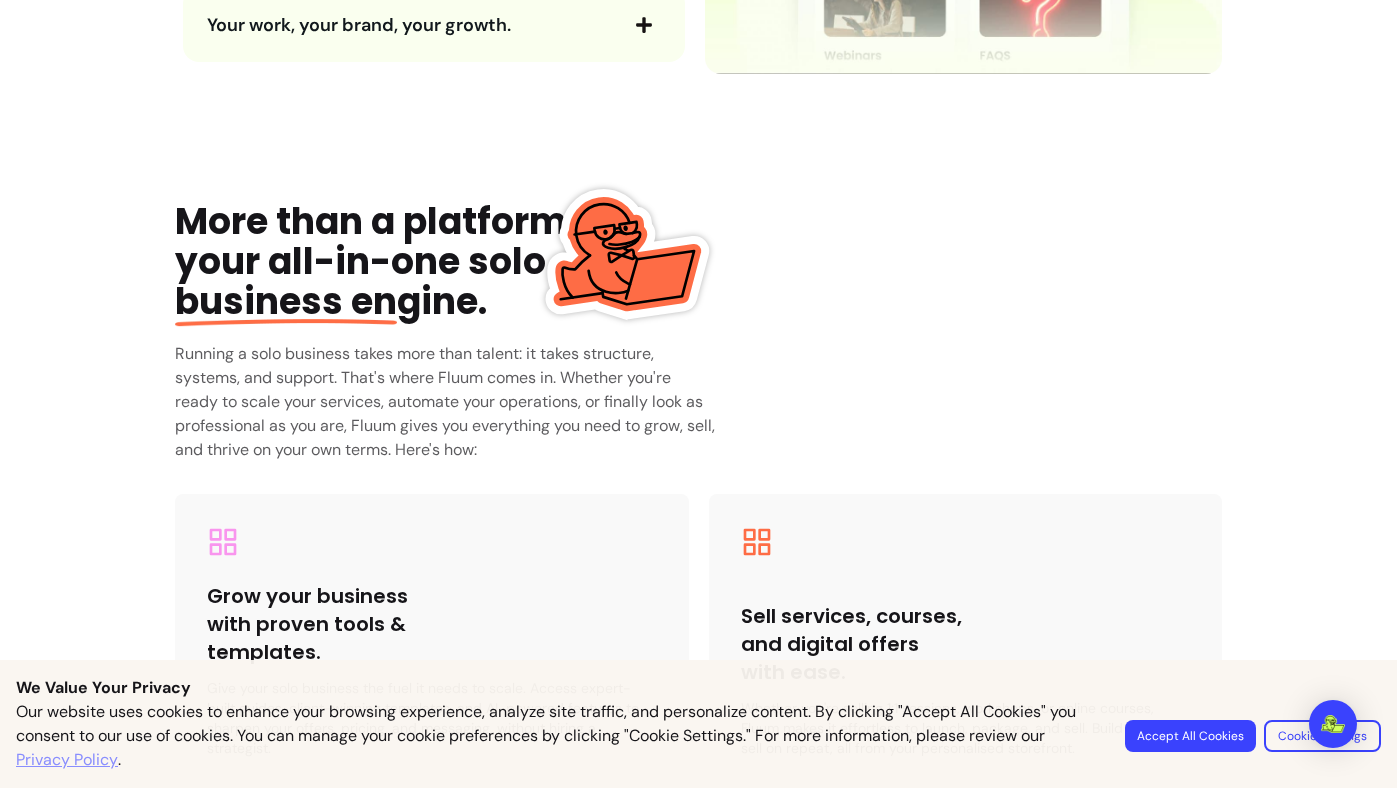 click on "More than a platform, your all-in-one solo   business en gine. Running a solo business takes more than talent: it takes structure, systems, and support. That's where Fluum comes in. Whether you're ready to scale your services, automate your operations, or finally look as professional as you are, Fluum gives you everything you need to grow, sell, and thrive on your own terms. Here's how:" at bounding box center (500, 332) 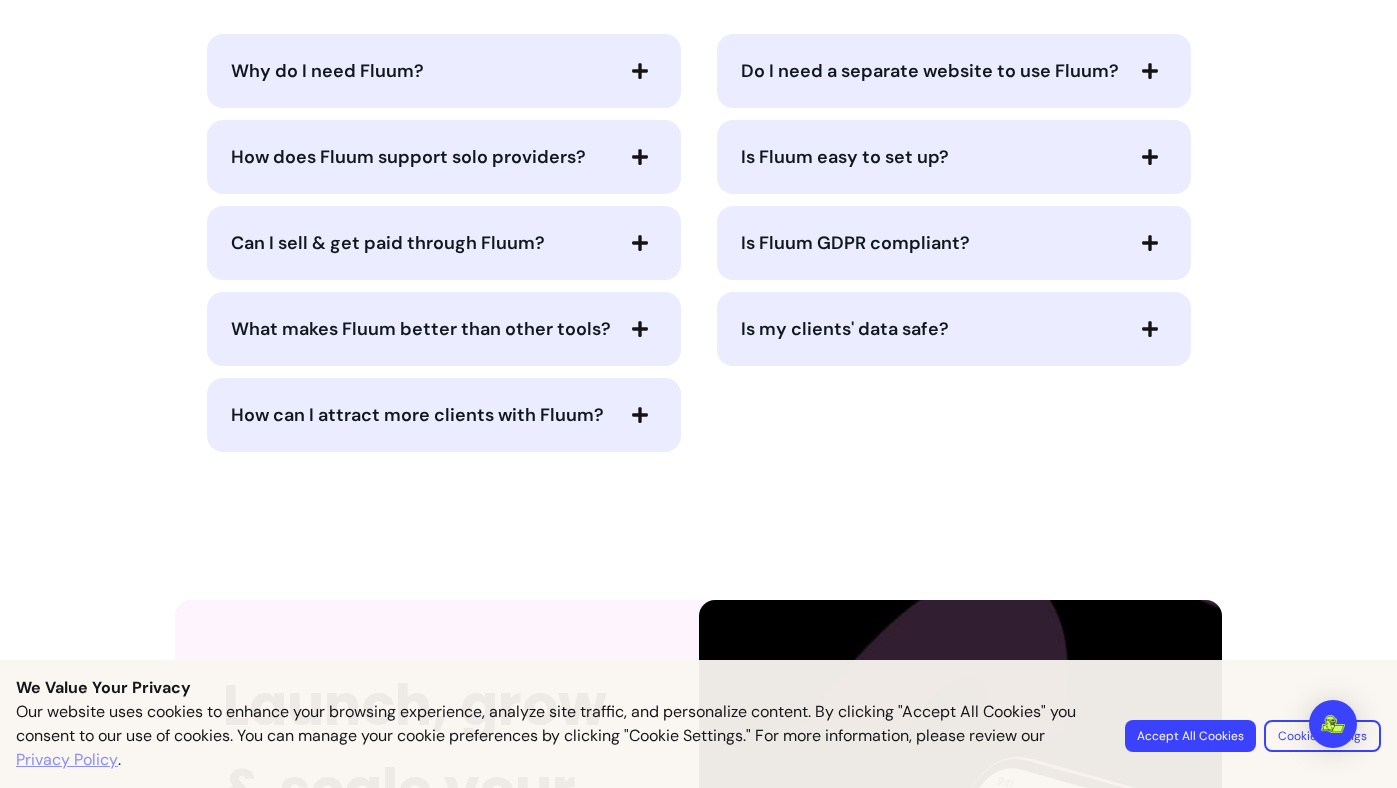 scroll, scrollTop: 4471, scrollLeft: 0, axis: vertical 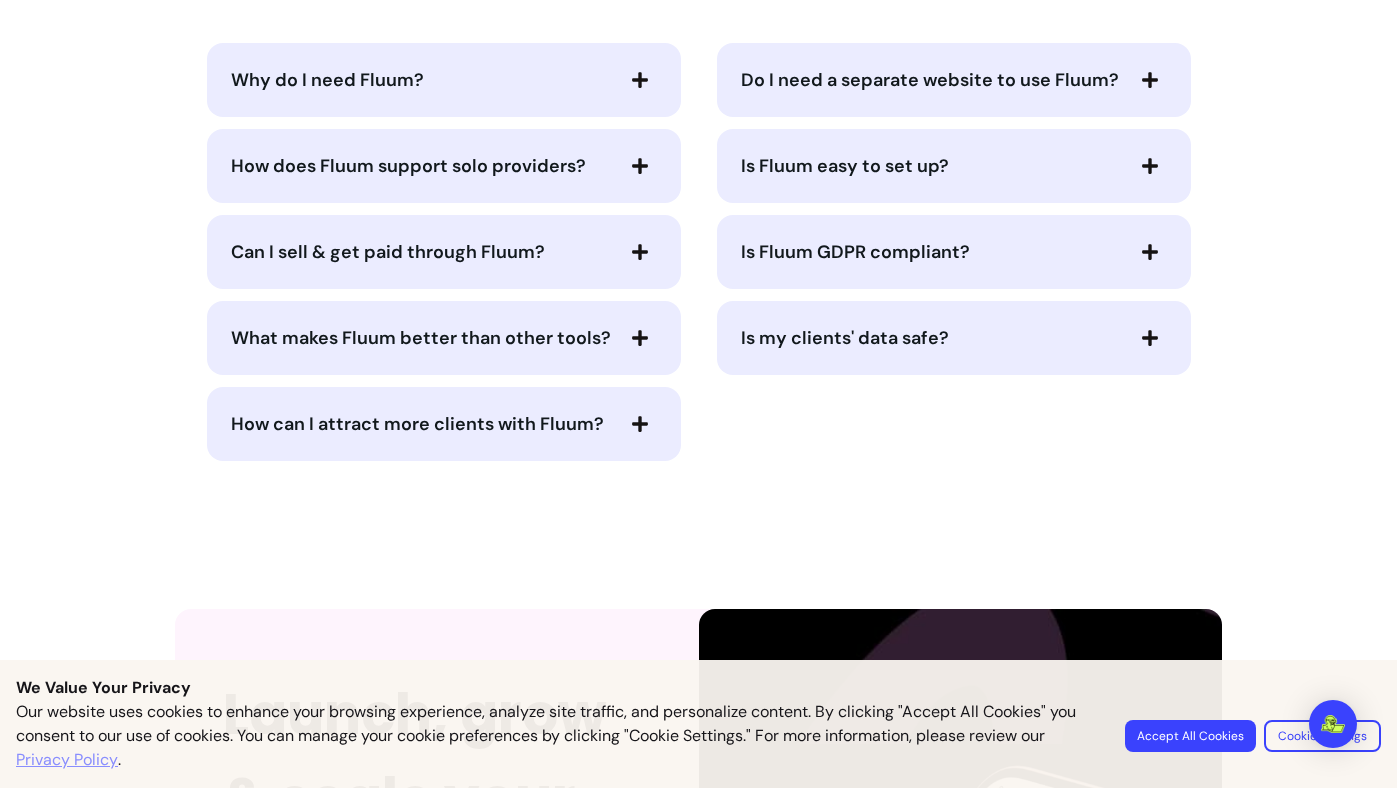 click on "Is Fluum easy to set up?" at bounding box center [954, 166] 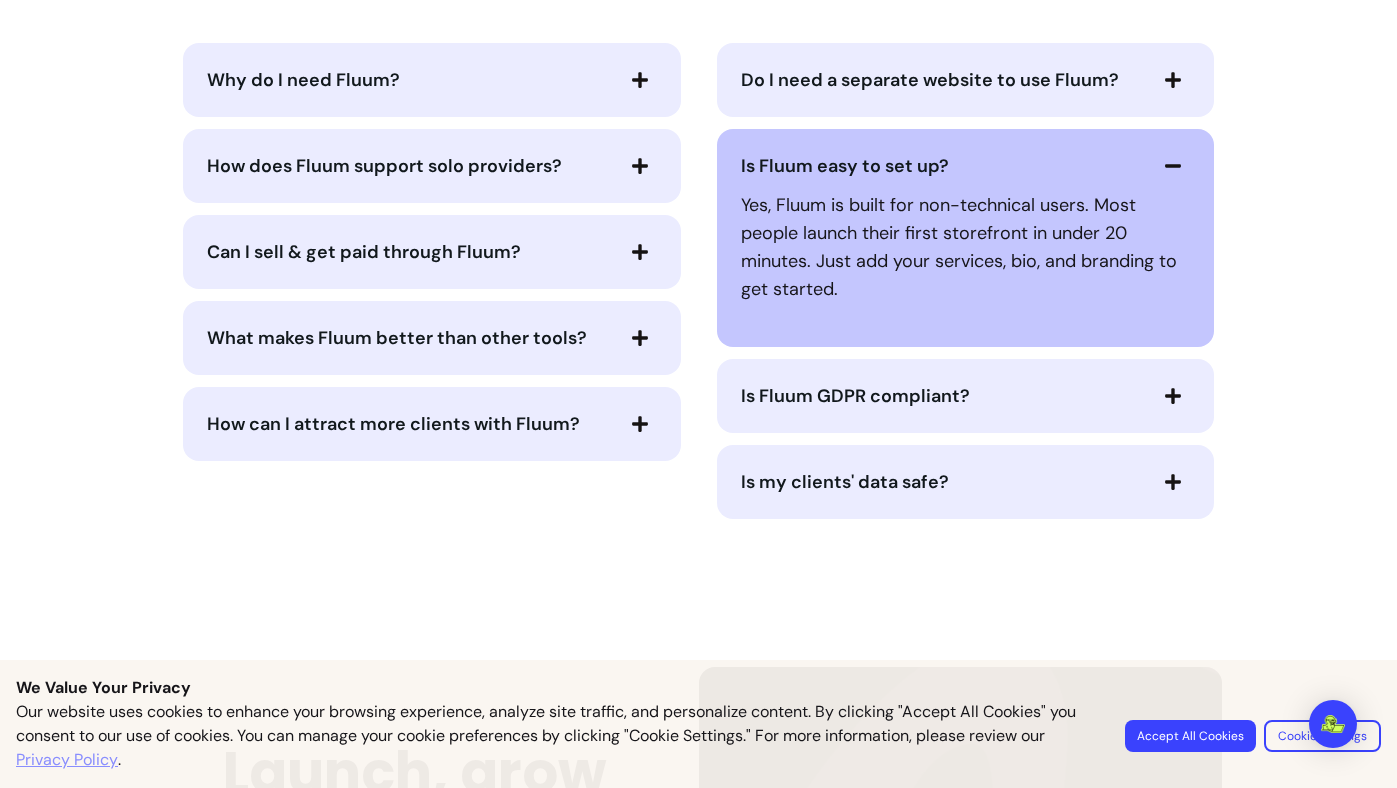 click on "Is Fluum easy to set up?" at bounding box center [845, 166] 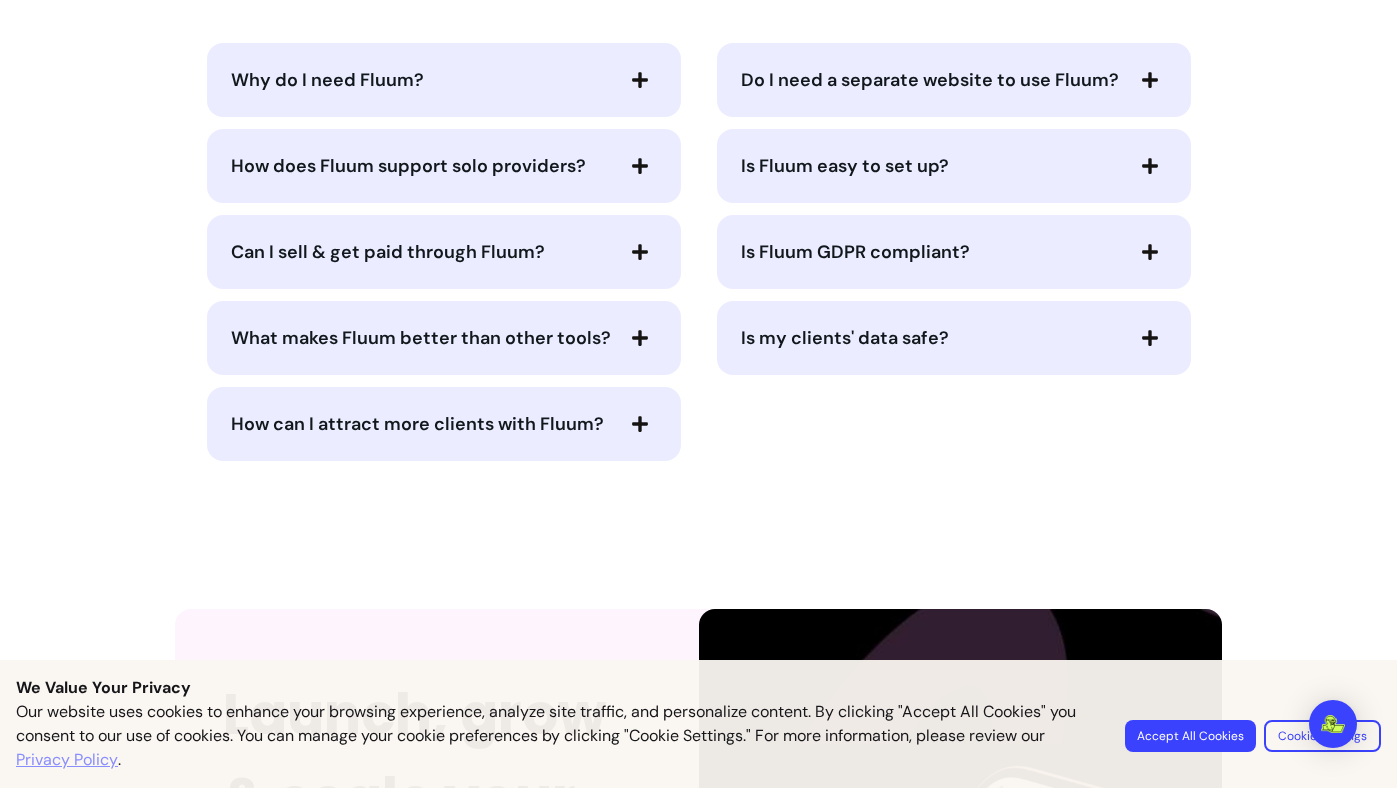 click on "How does Fluum support solo providers?" at bounding box center [408, 166] 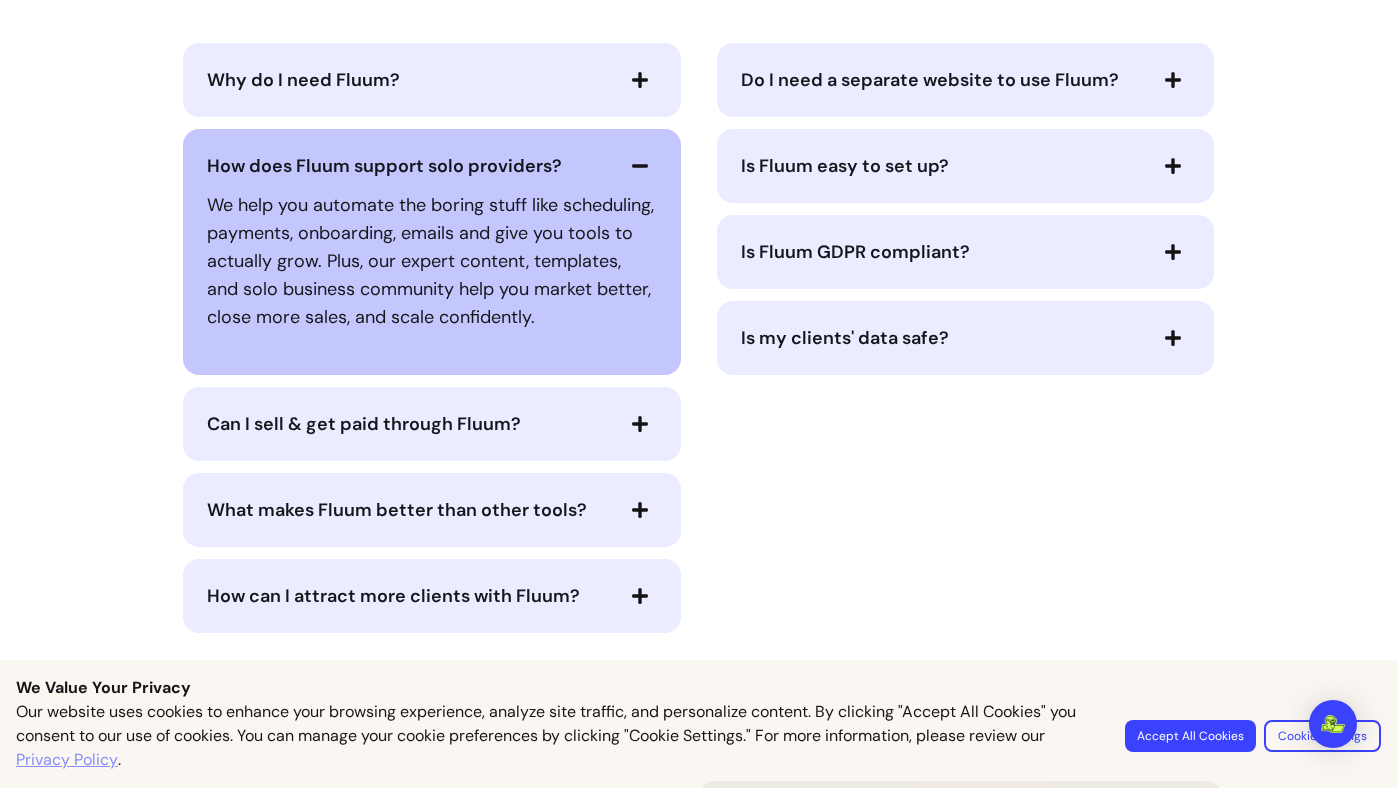 click on "How does Fluum support solo providers?" at bounding box center [384, 166] 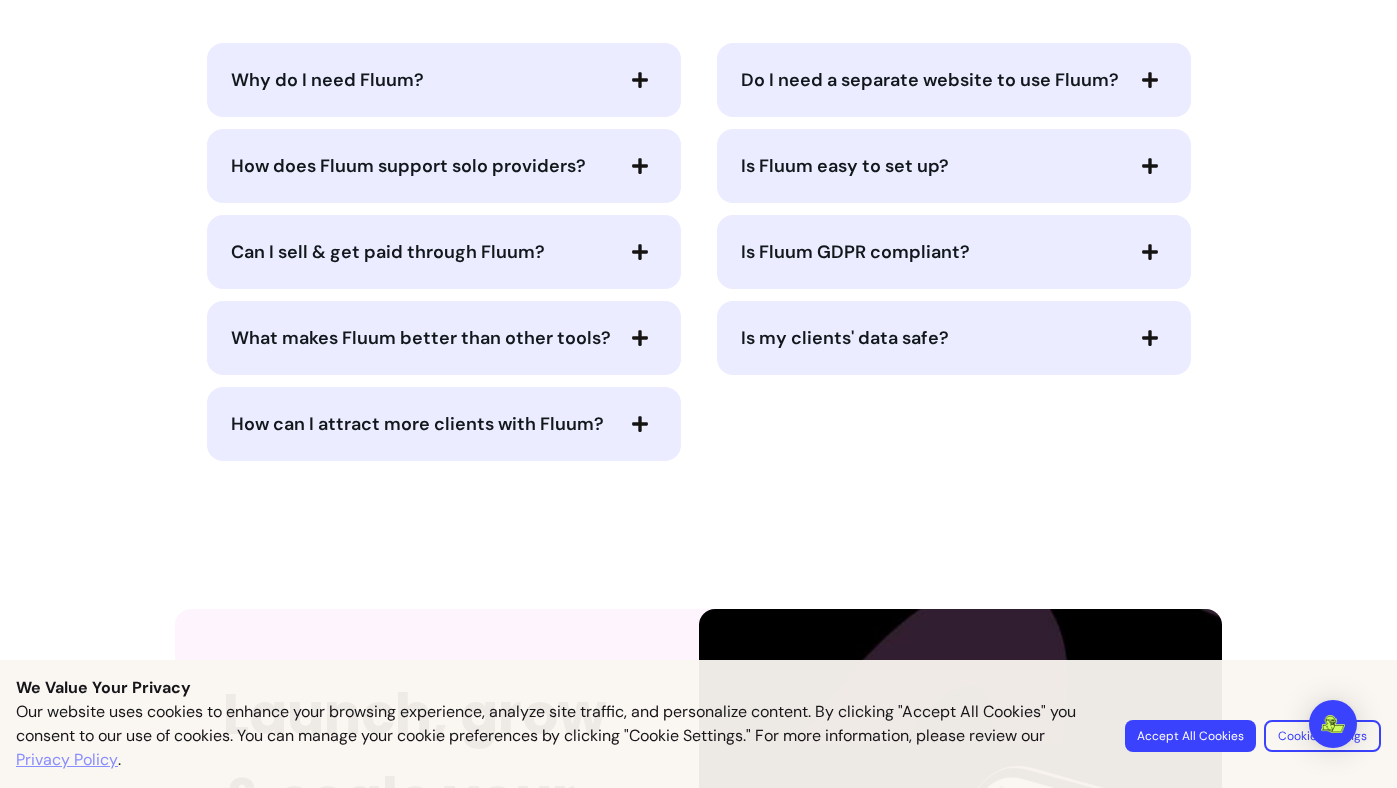 click on "Is Fluum easy to set up?" at bounding box center (845, 166) 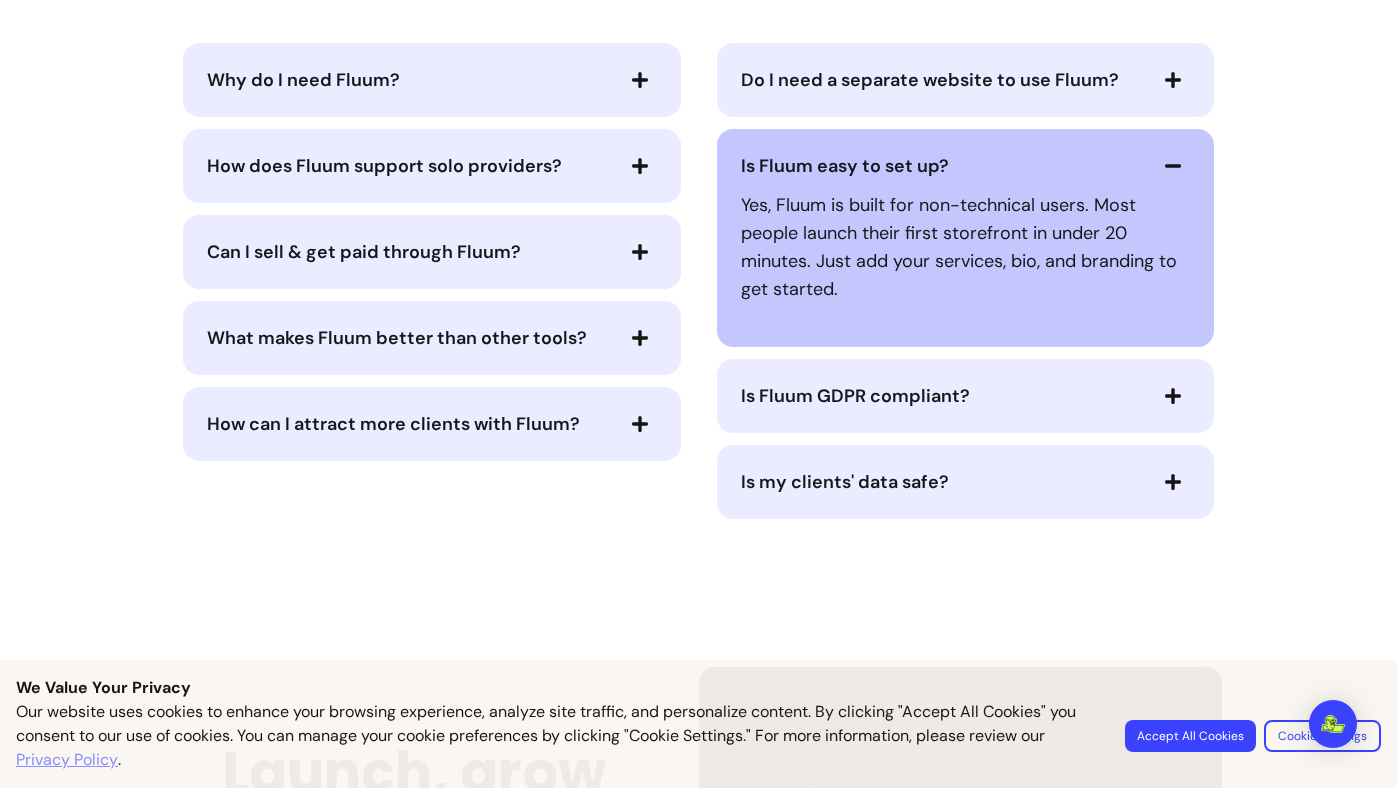 click on "Is Fluum easy to set up?" at bounding box center [845, 166] 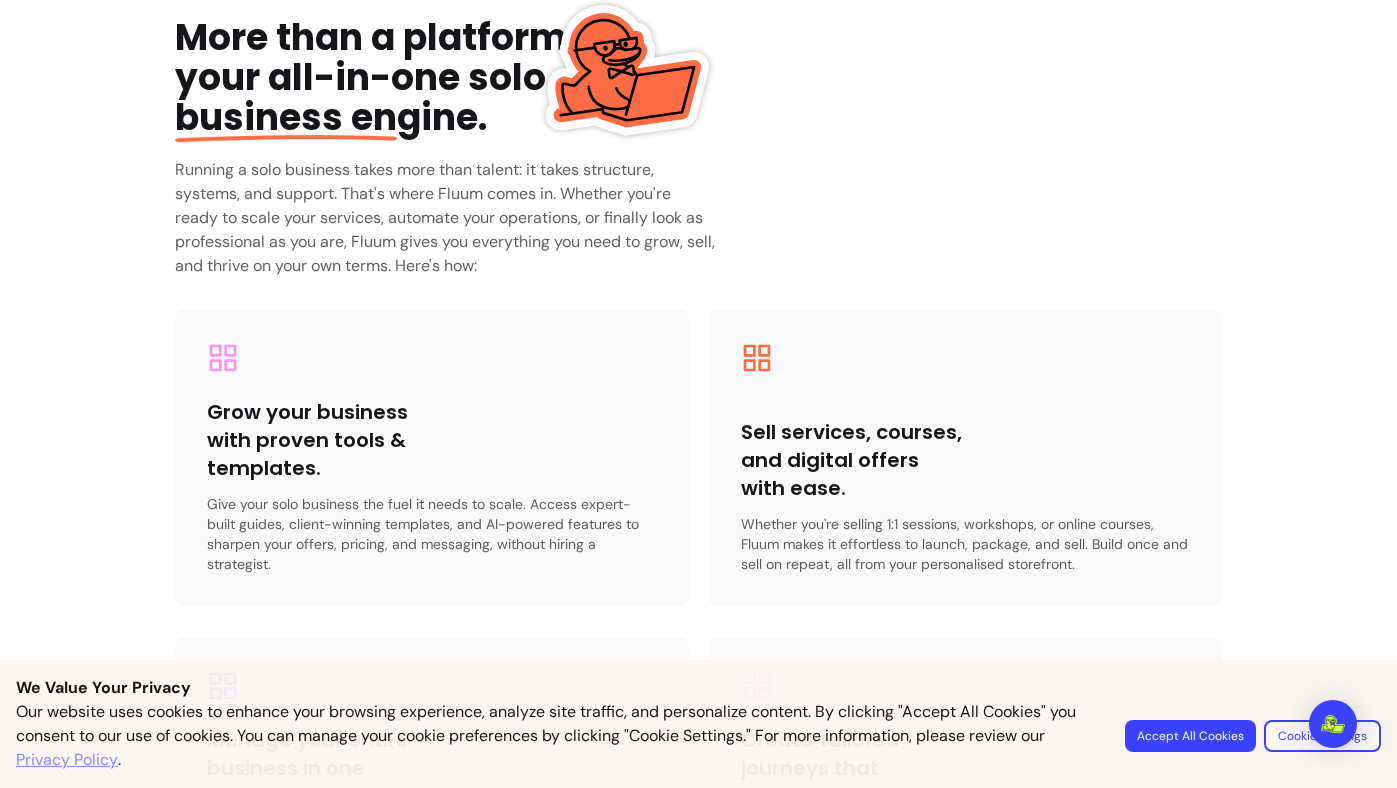 scroll, scrollTop: 2906, scrollLeft: 0, axis: vertical 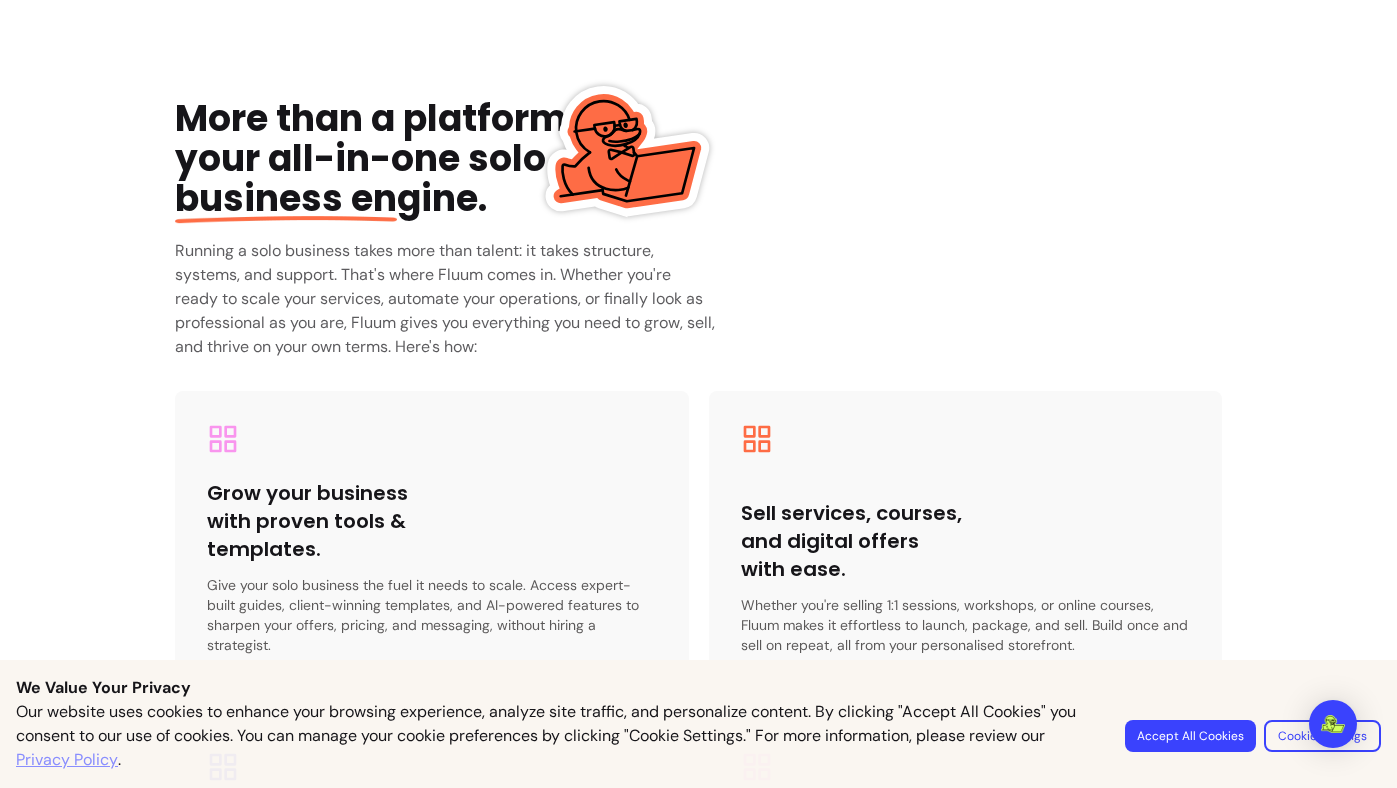 click on "More than a platform, your all-in-one solo   business en gine." at bounding box center [391, 159] 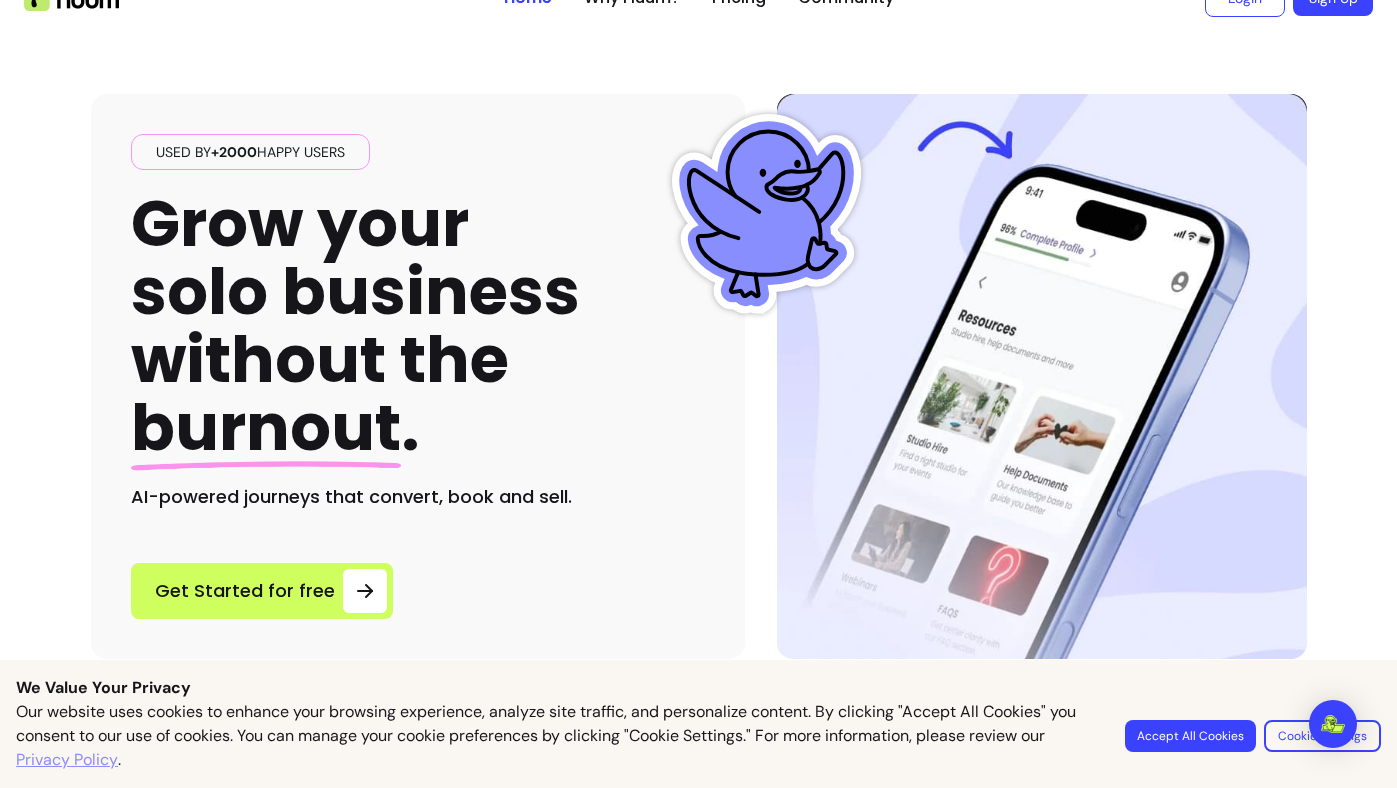 scroll, scrollTop: 0, scrollLeft: 0, axis: both 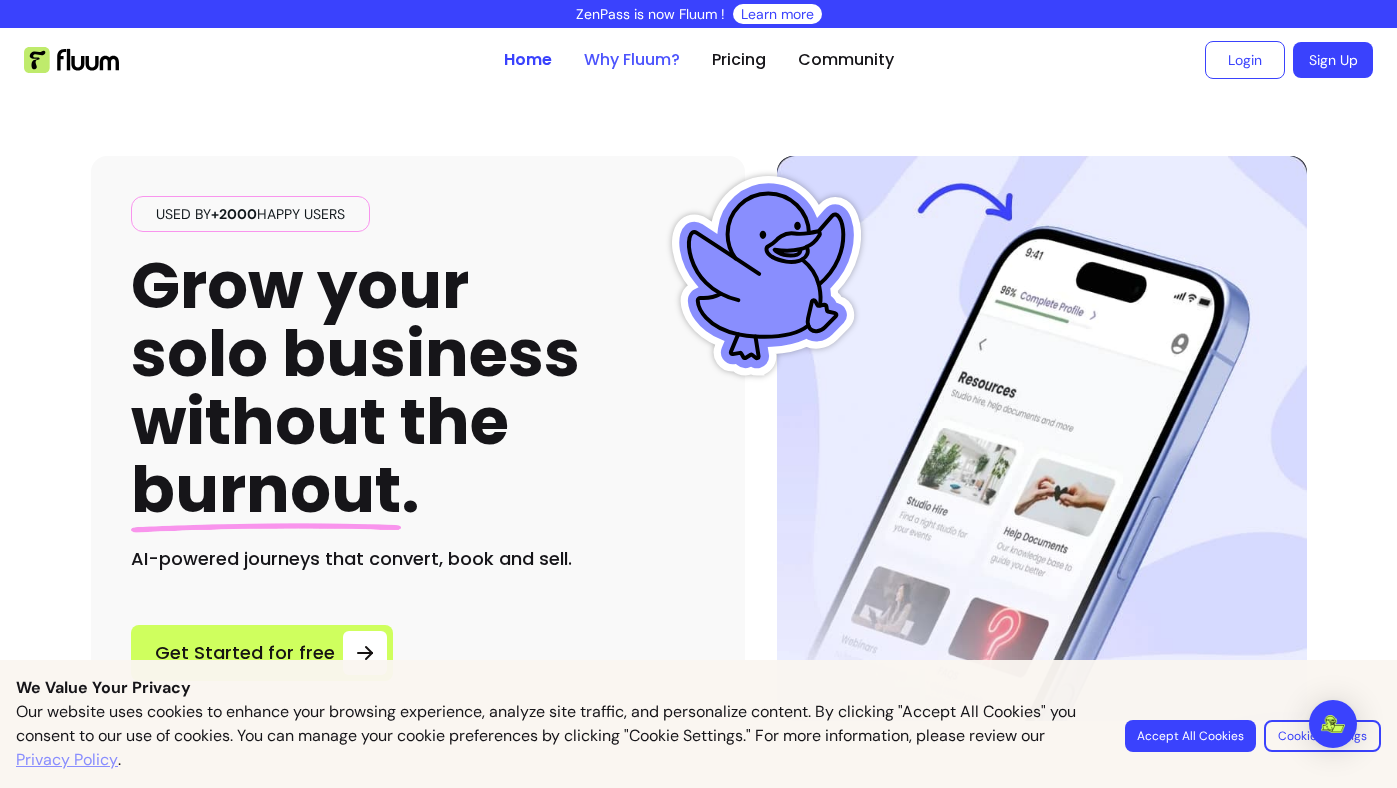 click on "Why Fluum?" at bounding box center (632, 60) 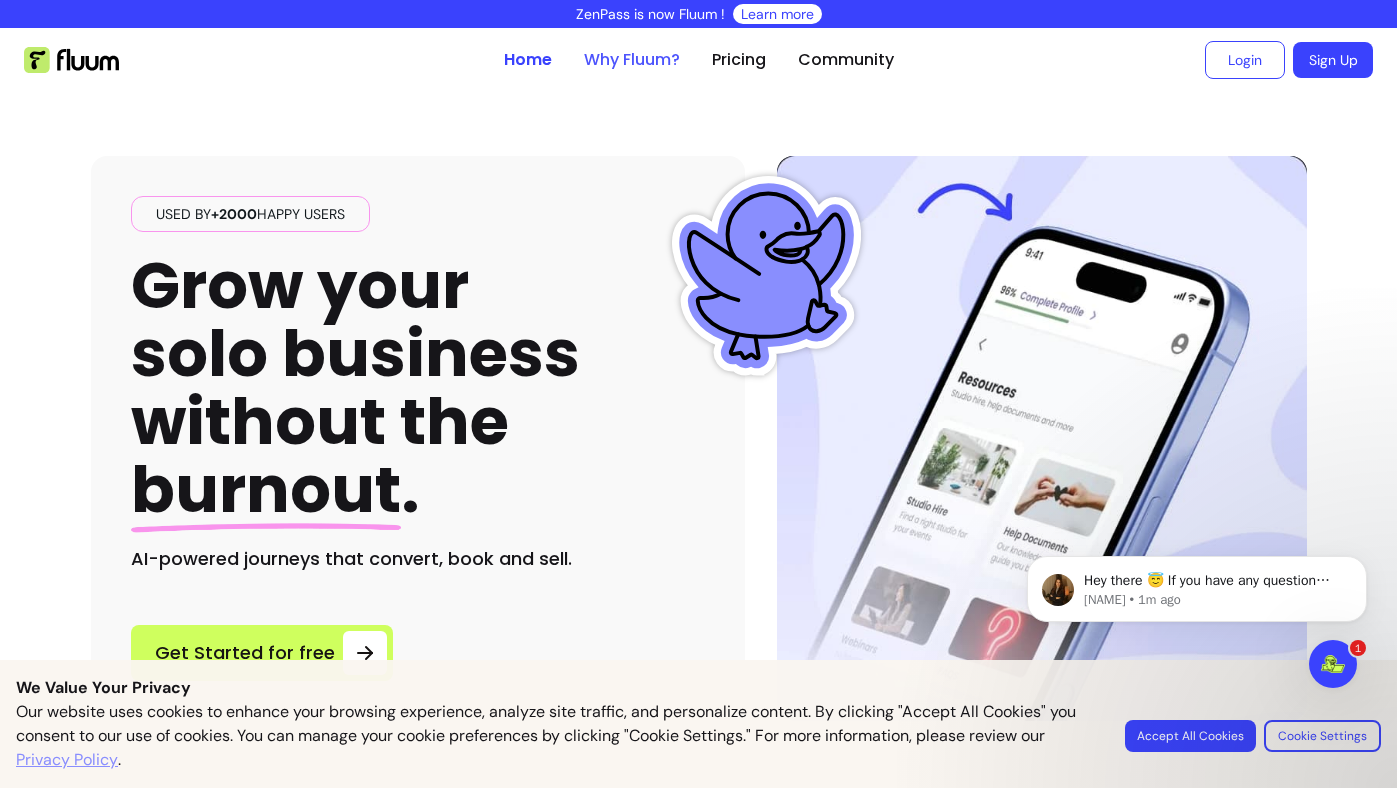 scroll, scrollTop: 0, scrollLeft: 0, axis: both 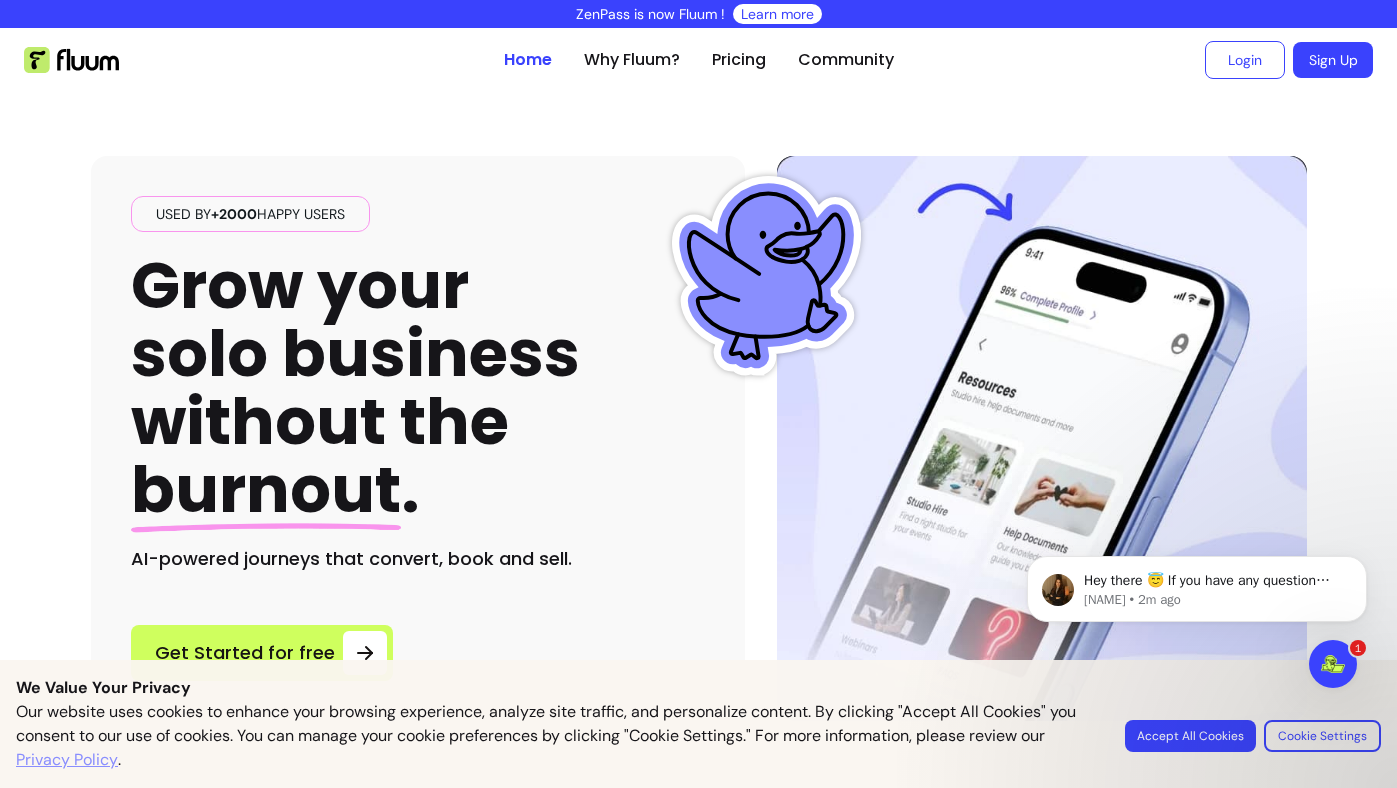 click on "Used by  +2000  happy users Grow your solo business without the burnout . AI-powered journeys that convert, book and sell. Get Started for free" at bounding box center [699, 406] 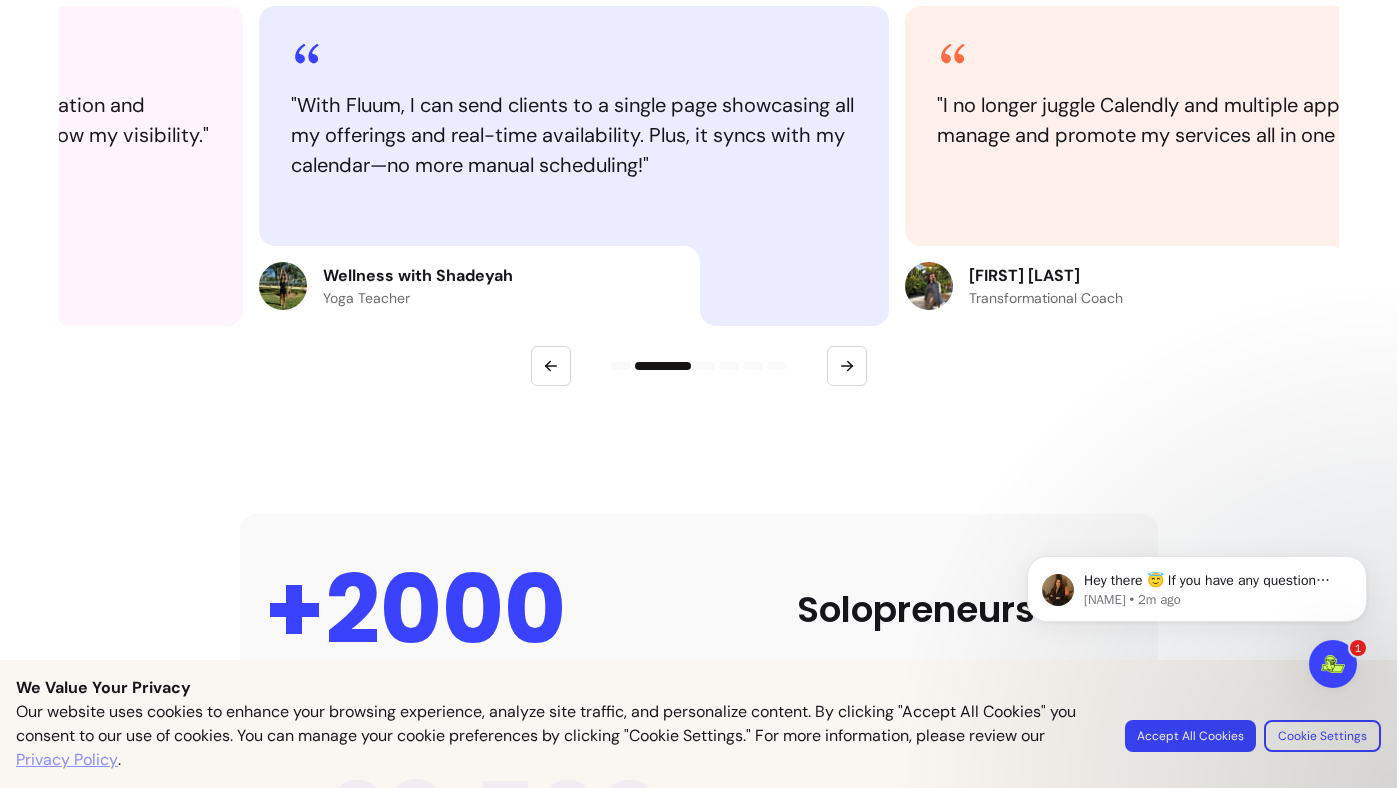 scroll, scrollTop: 1072, scrollLeft: 0, axis: vertical 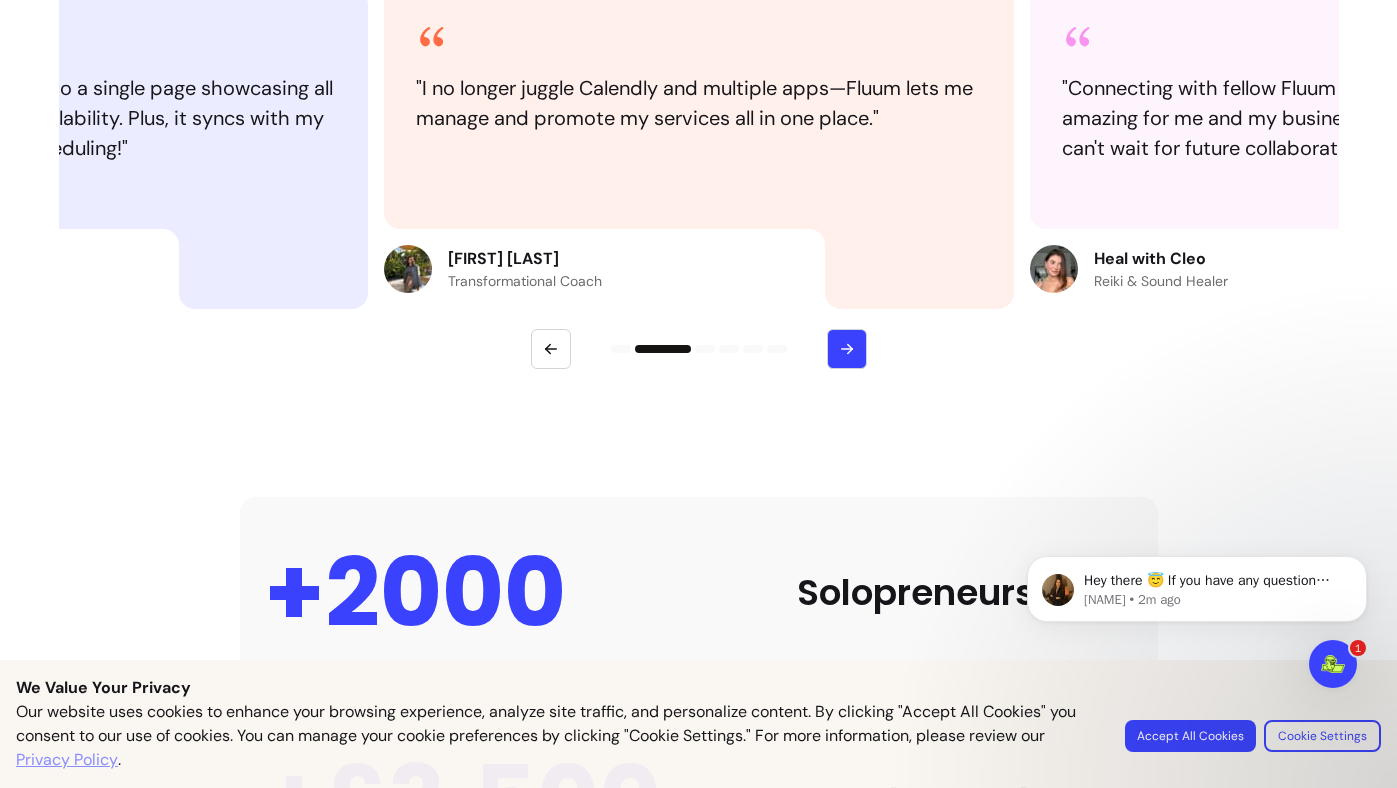 click at bounding box center [847, 349] 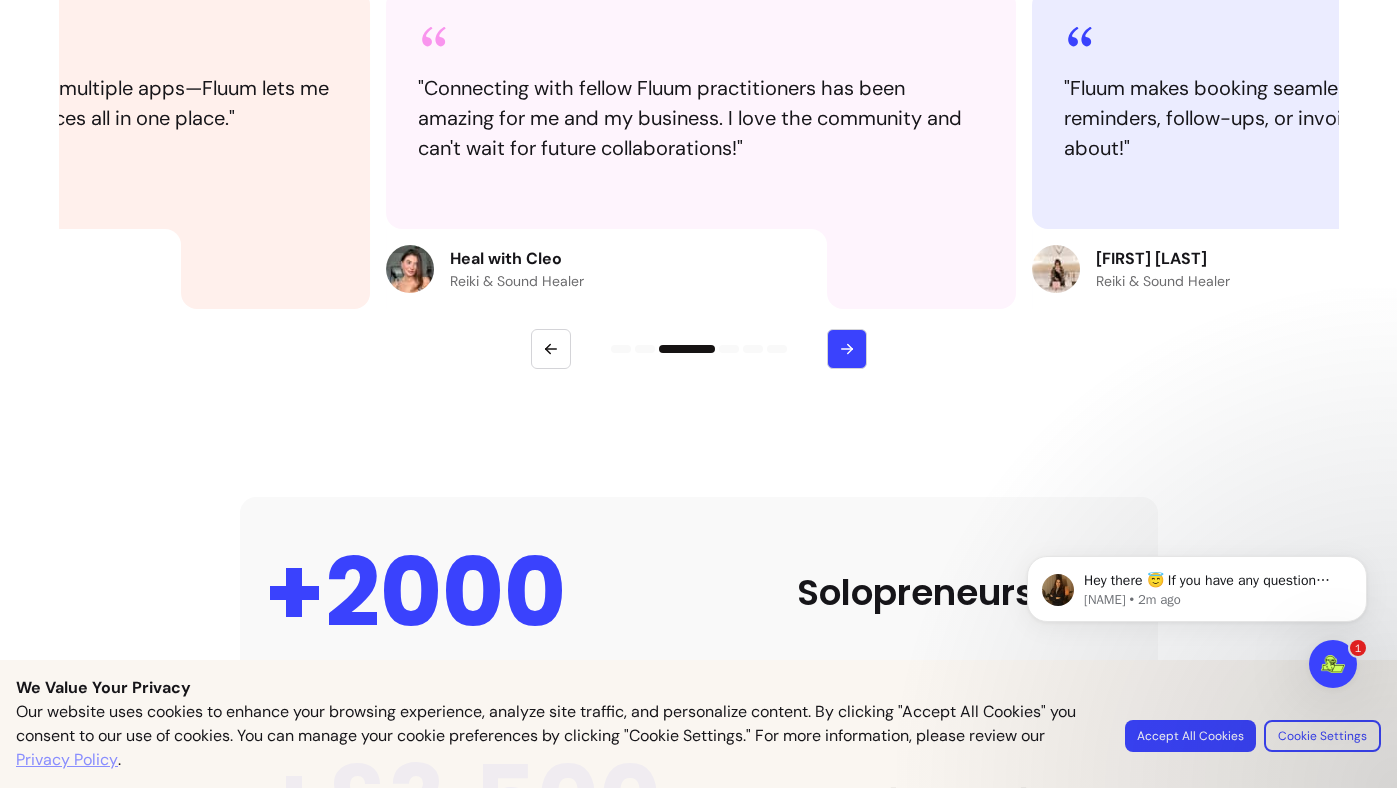 click at bounding box center [847, 349] 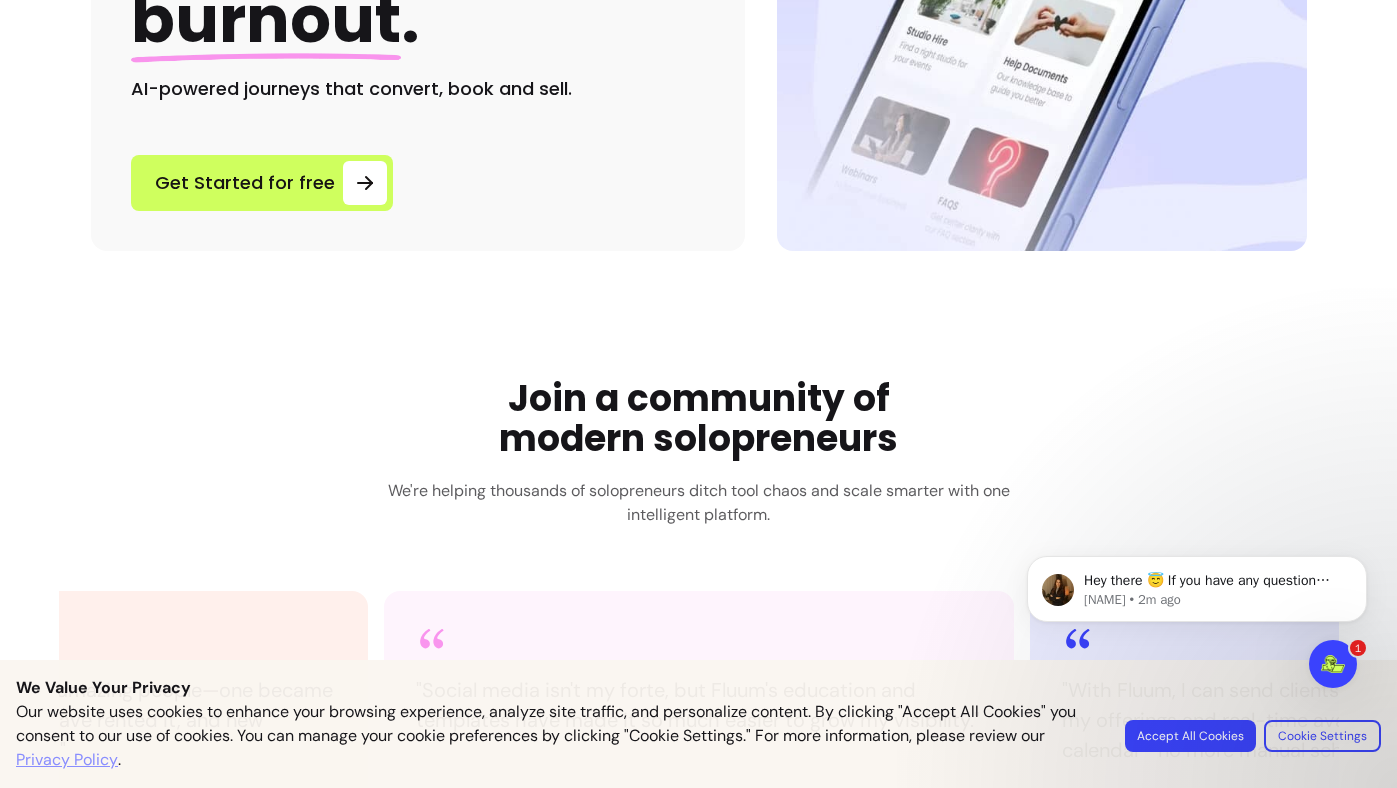scroll, scrollTop: 0, scrollLeft: 0, axis: both 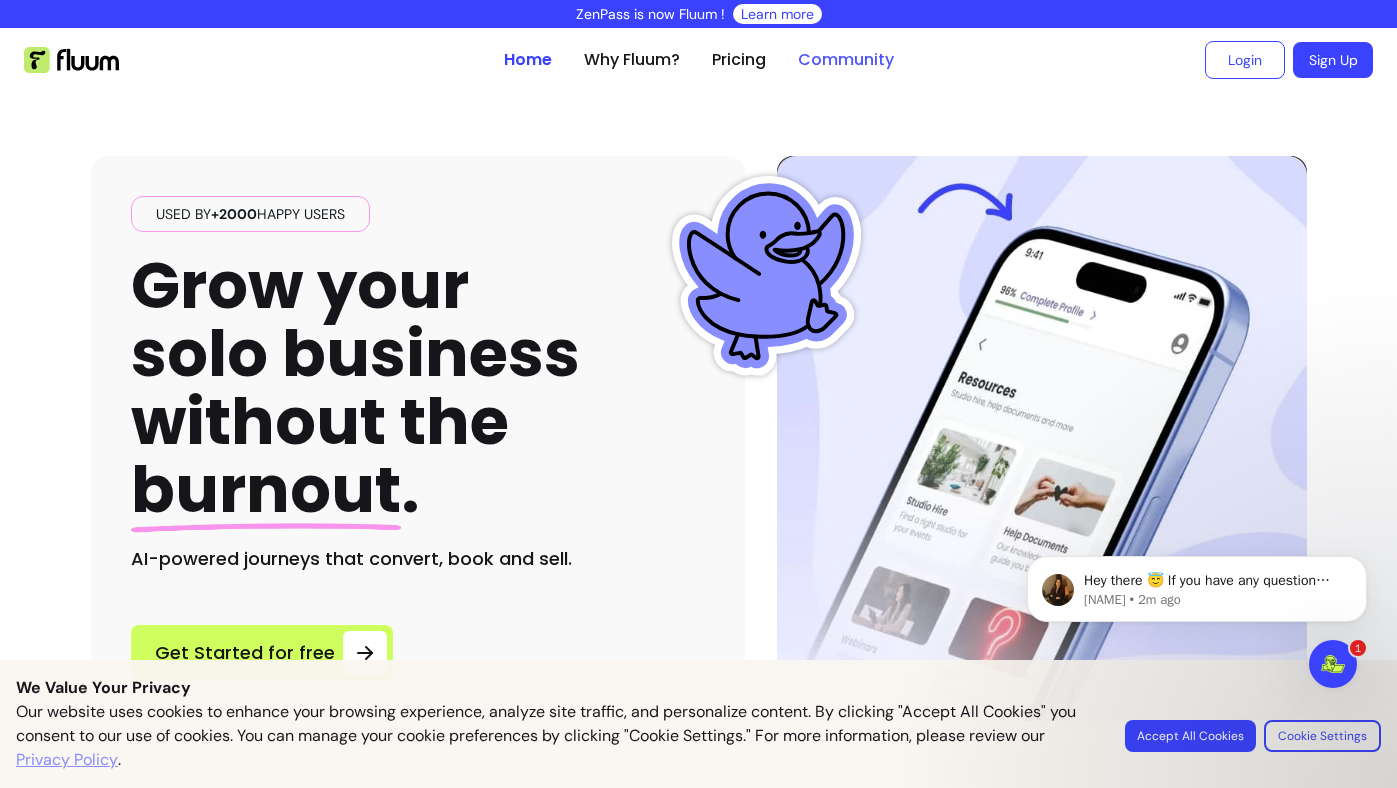 click on "Community" at bounding box center [846, 60] 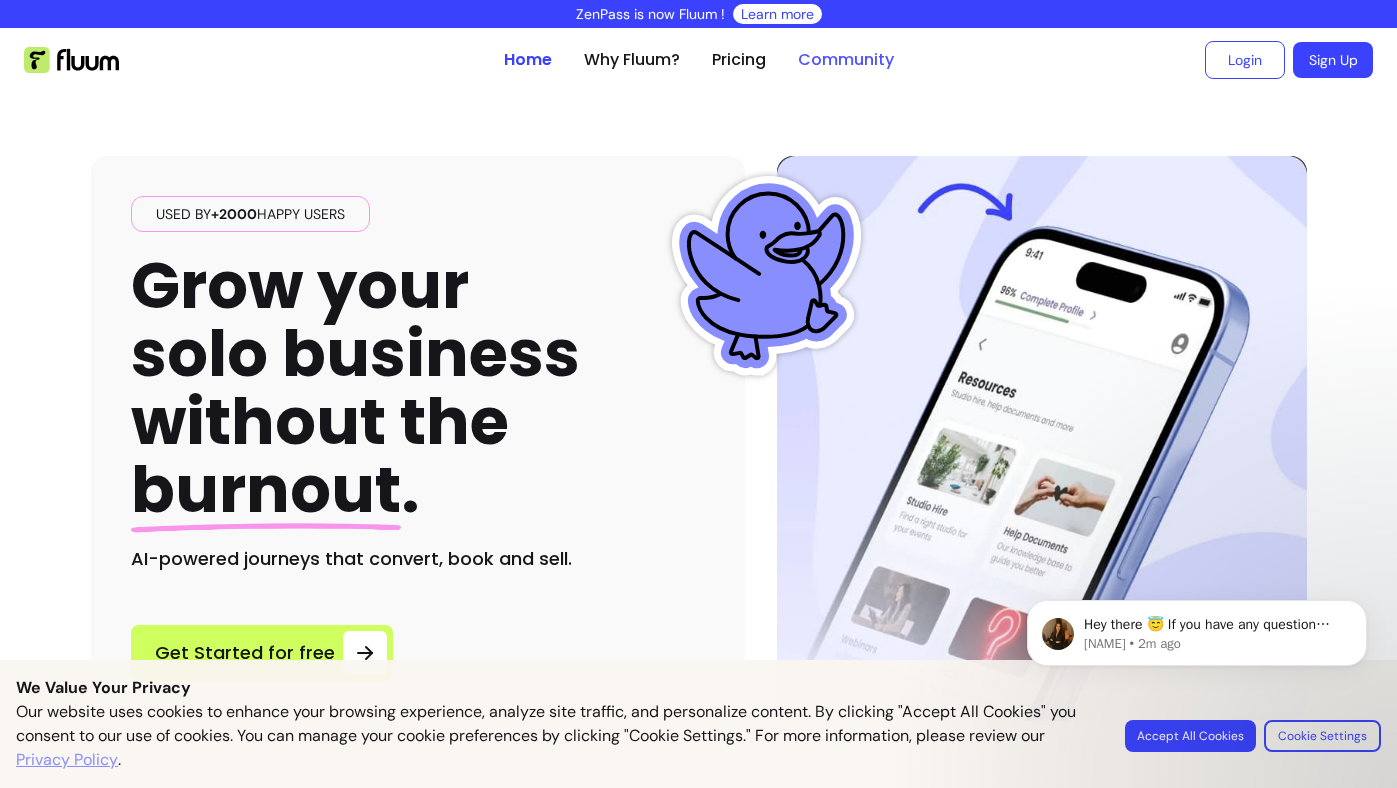 click on "Community" at bounding box center [846, 60] 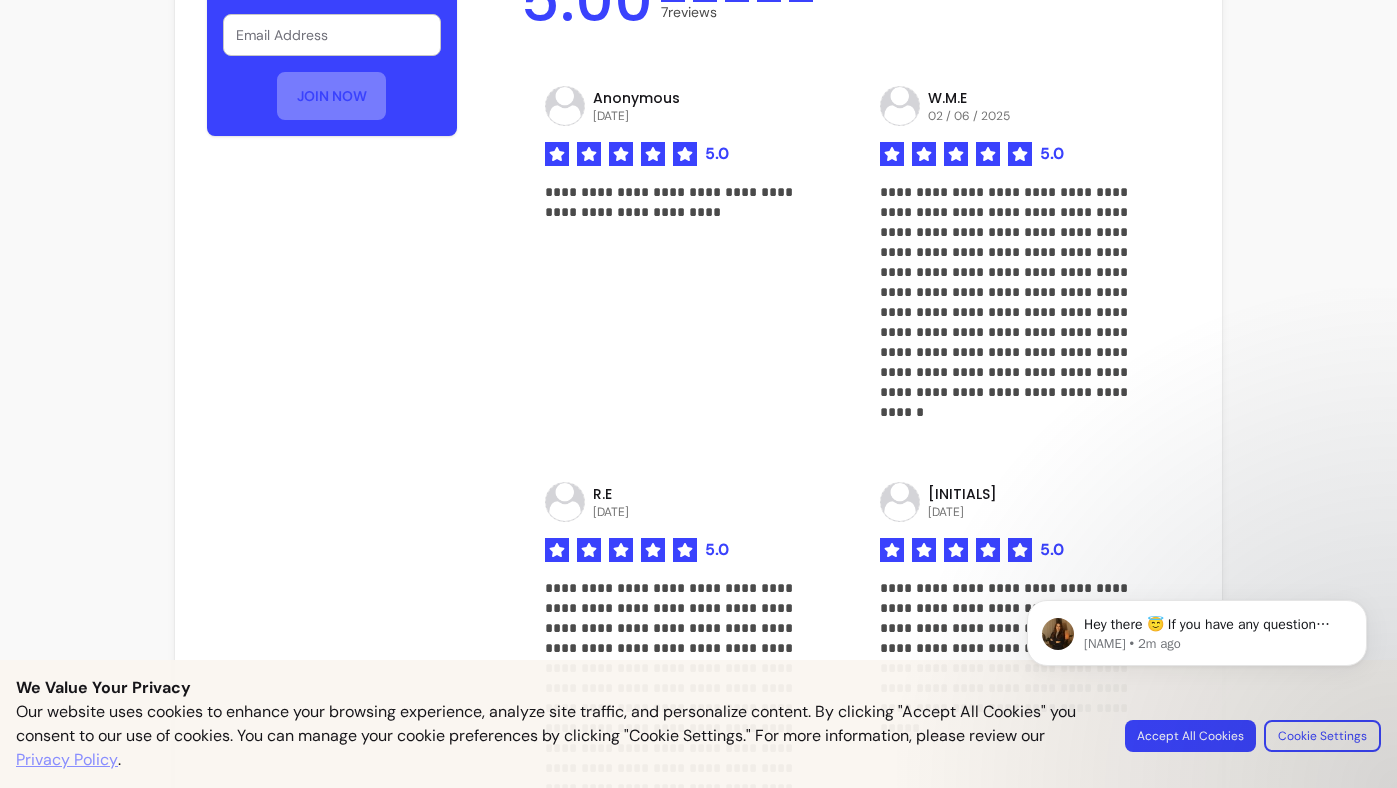 scroll, scrollTop: 0, scrollLeft: 0, axis: both 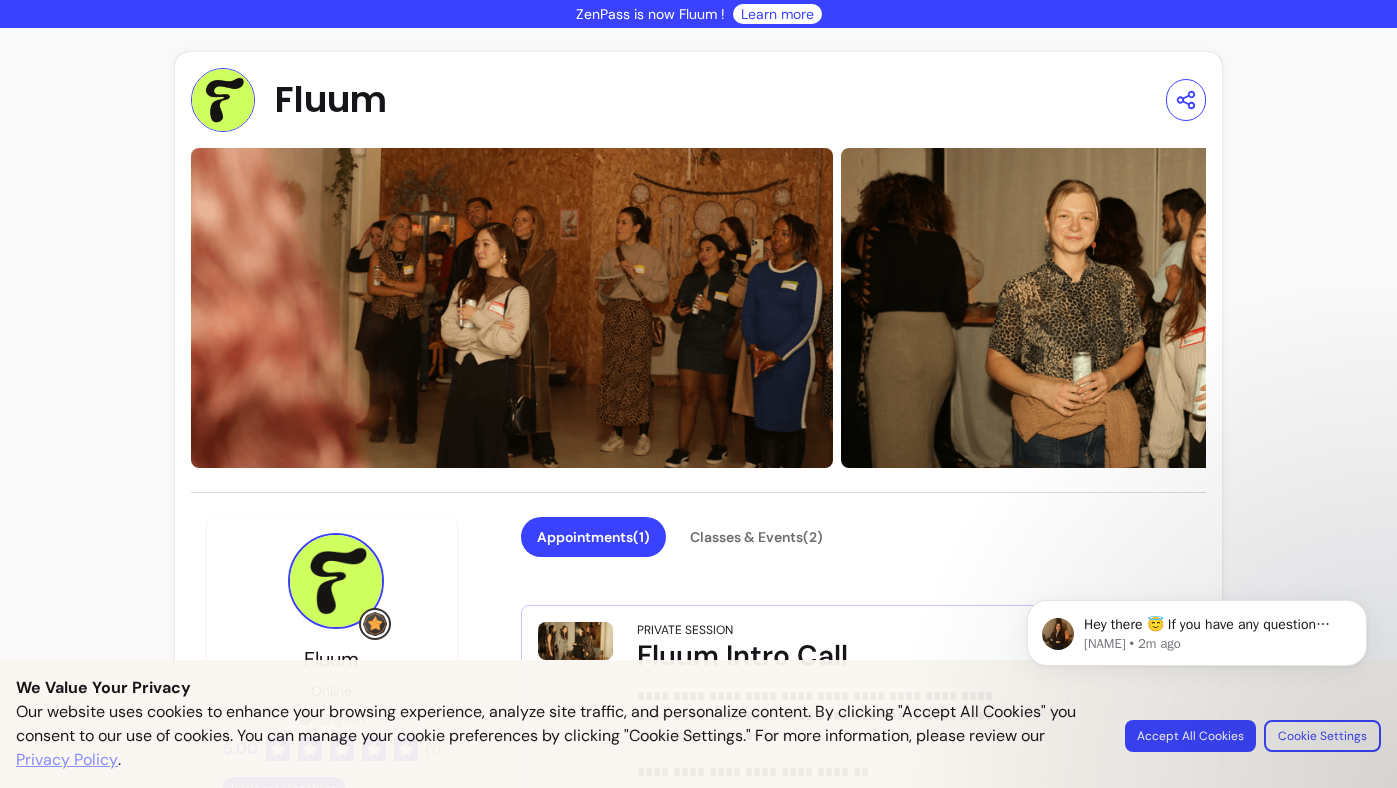 click on "Fluum" at bounding box center [699, 100] 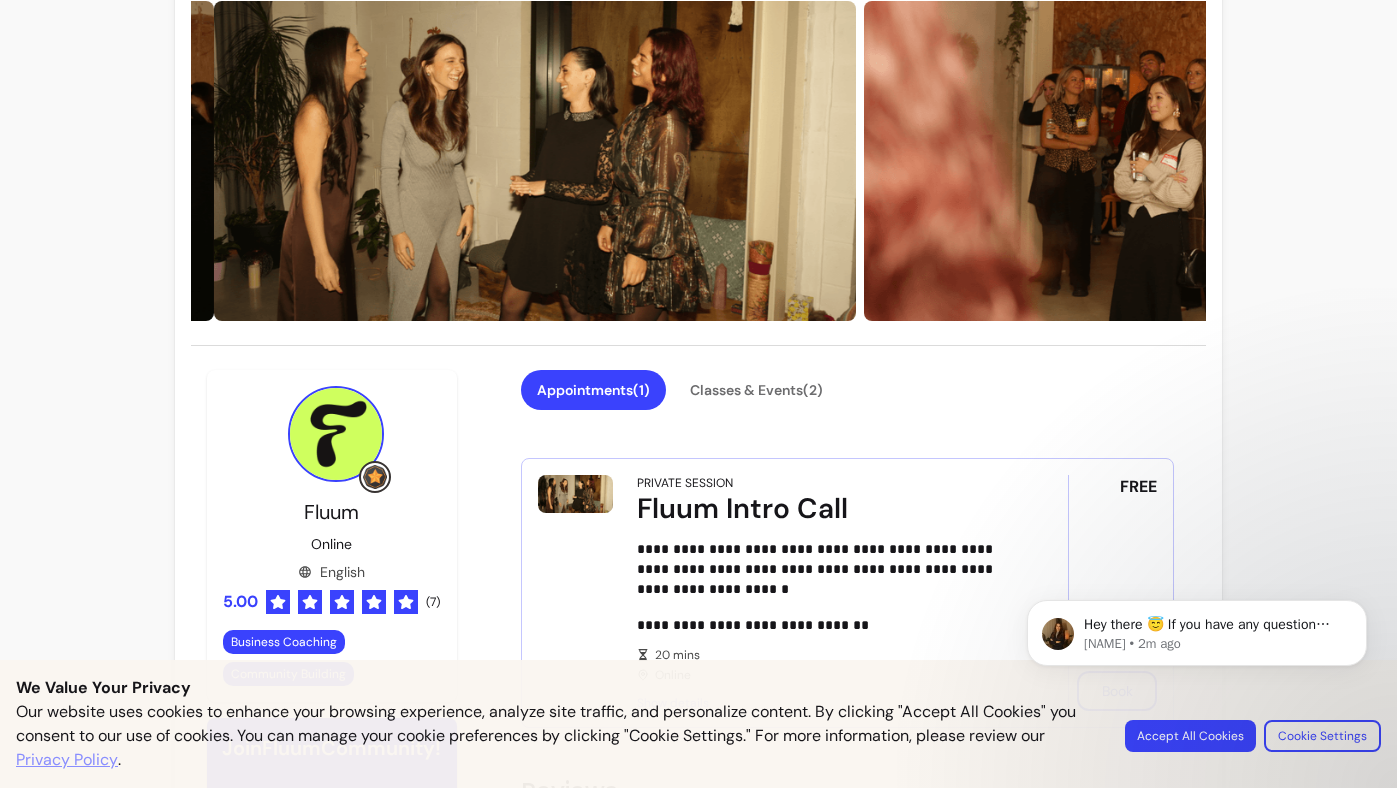 scroll, scrollTop: 0, scrollLeft: 0, axis: both 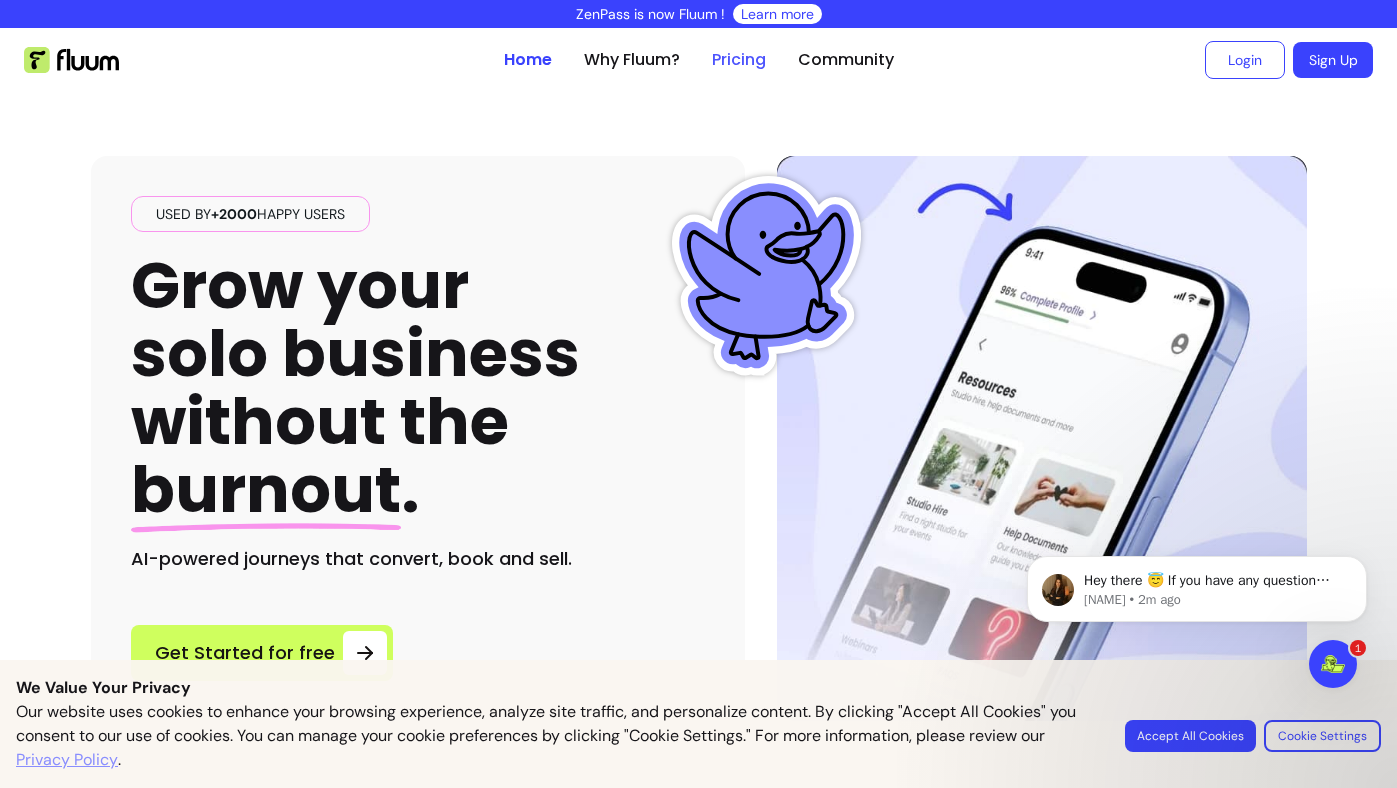 click on "Pricing" at bounding box center [739, 60] 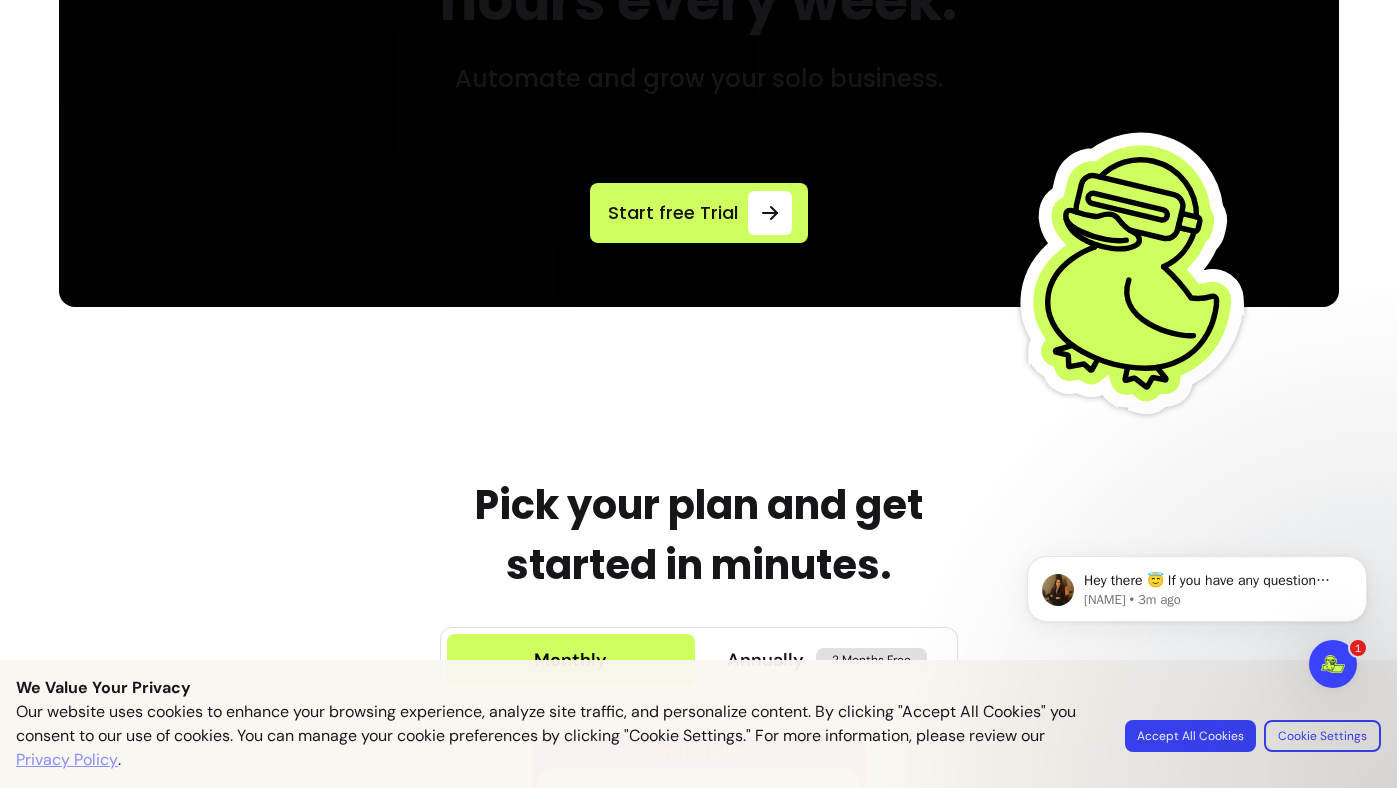 scroll, scrollTop: 0, scrollLeft: 0, axis: both 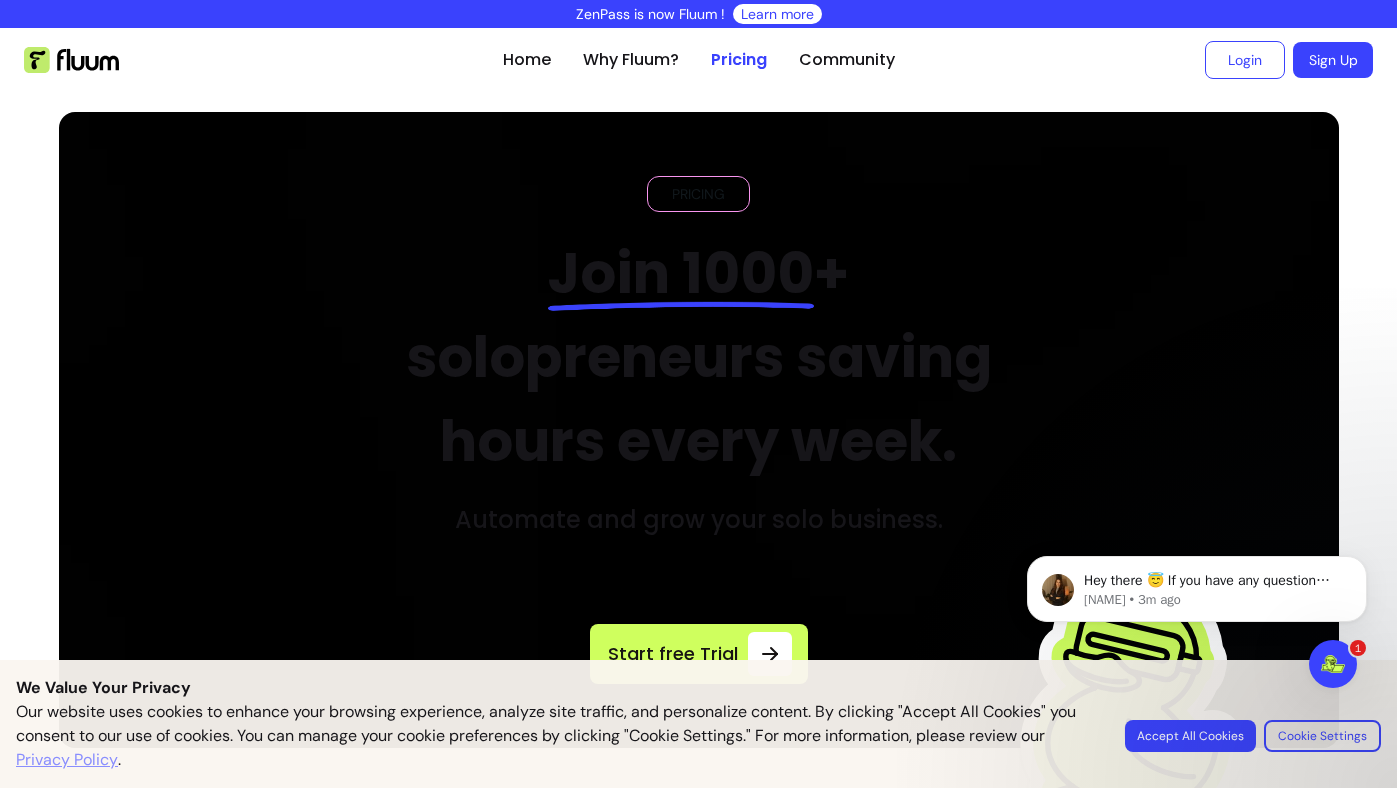 click on "Join 1000 + solopreneurs saving hours every week." at bounding box center (698, 358) 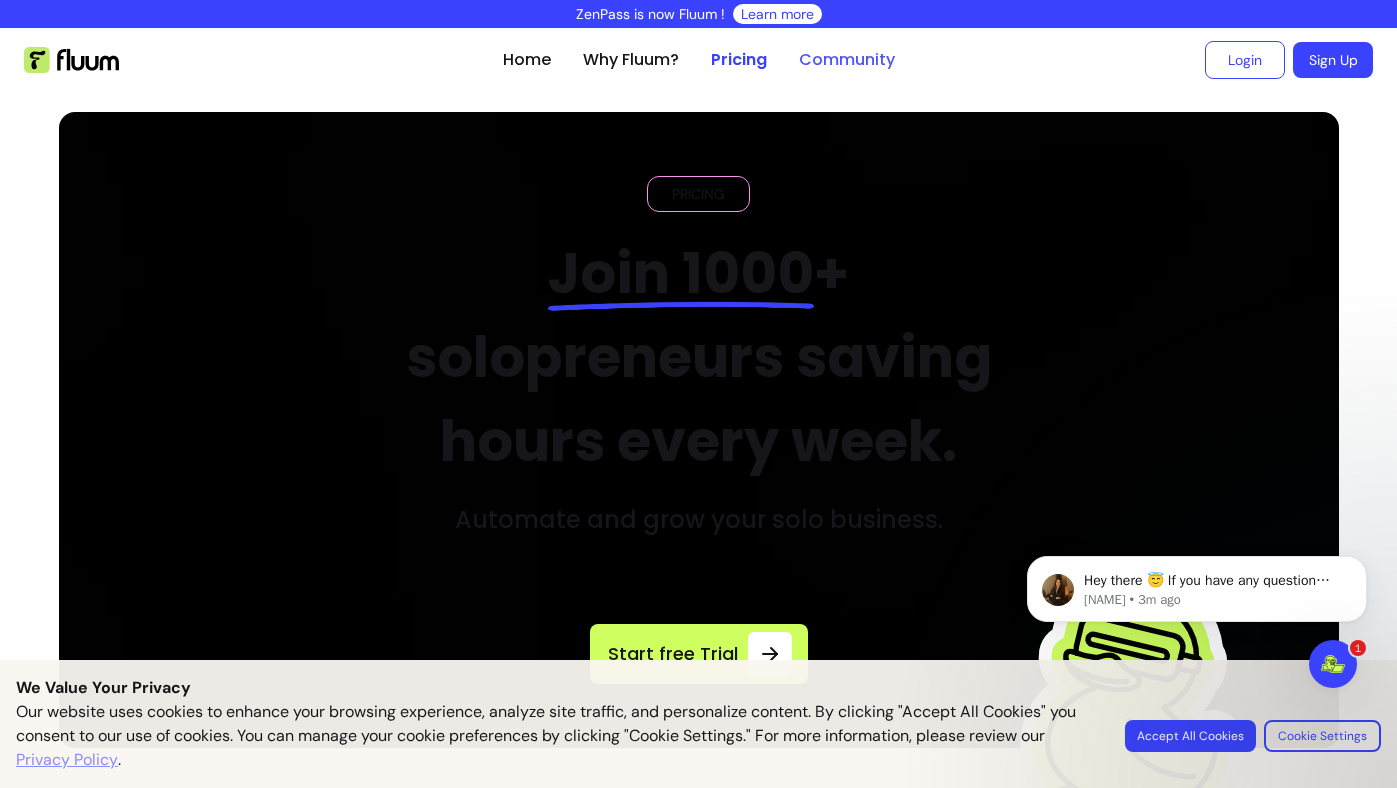 click on "Community" at bounding box center (847, 60) 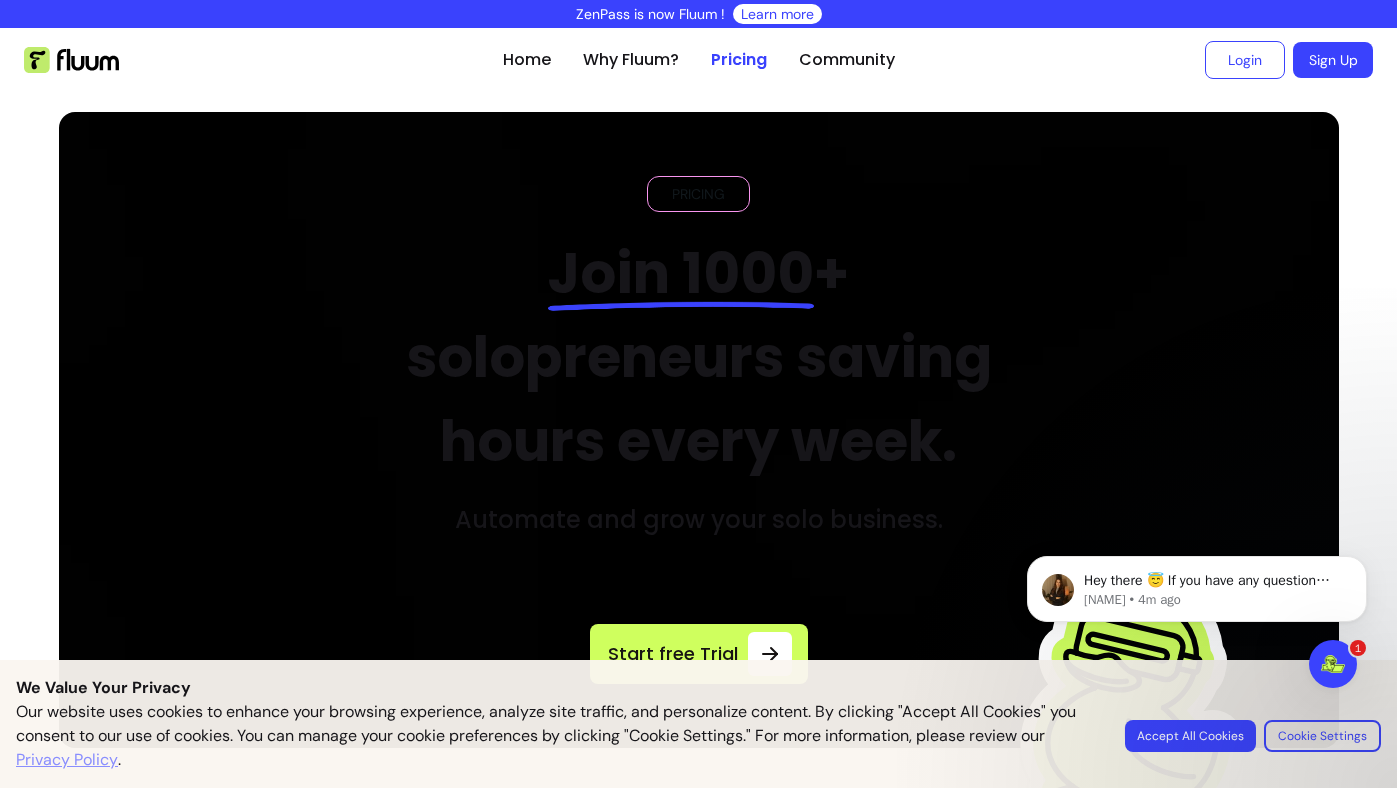 scroll, scrollTop: 0, scrollLeft: 0, axis: both 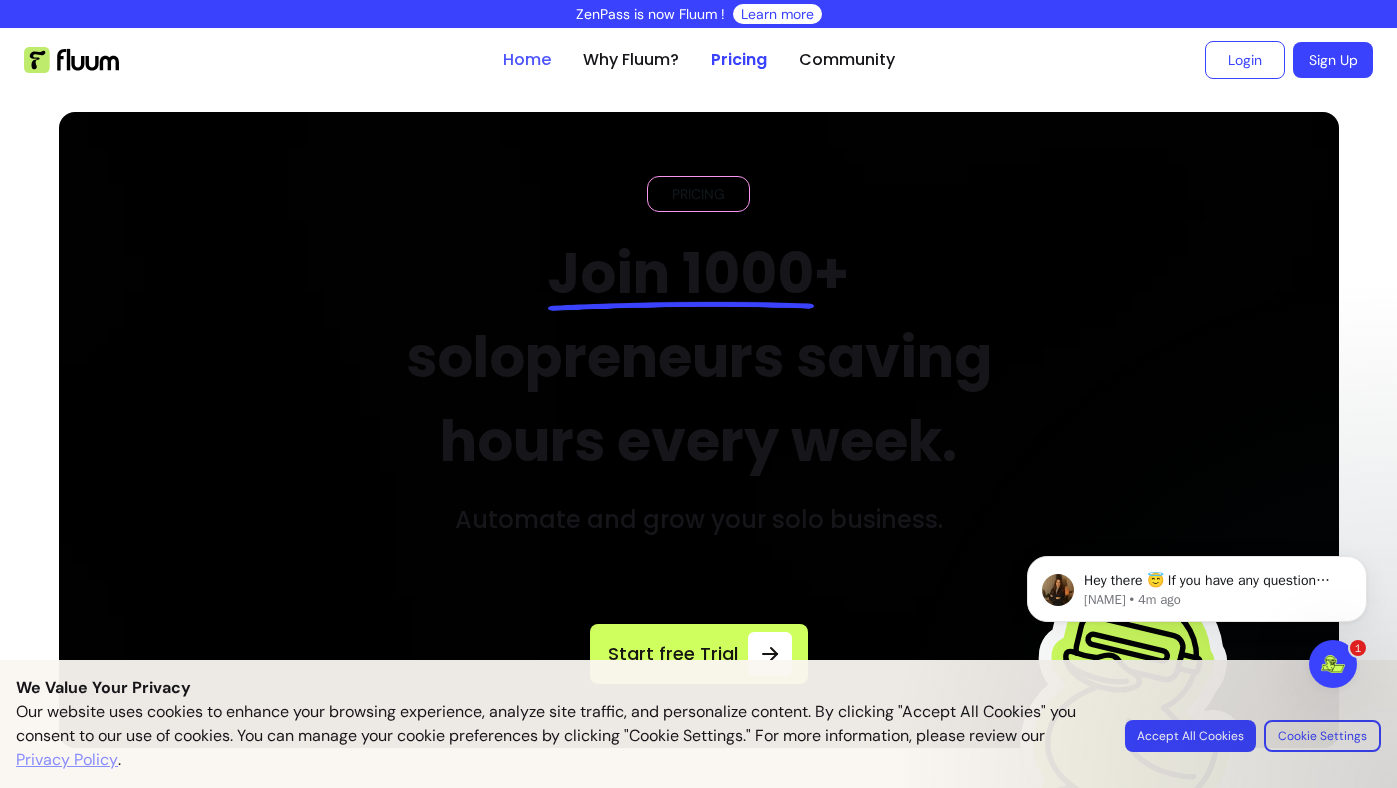 click on "Home" at bounding box center [527, 60] 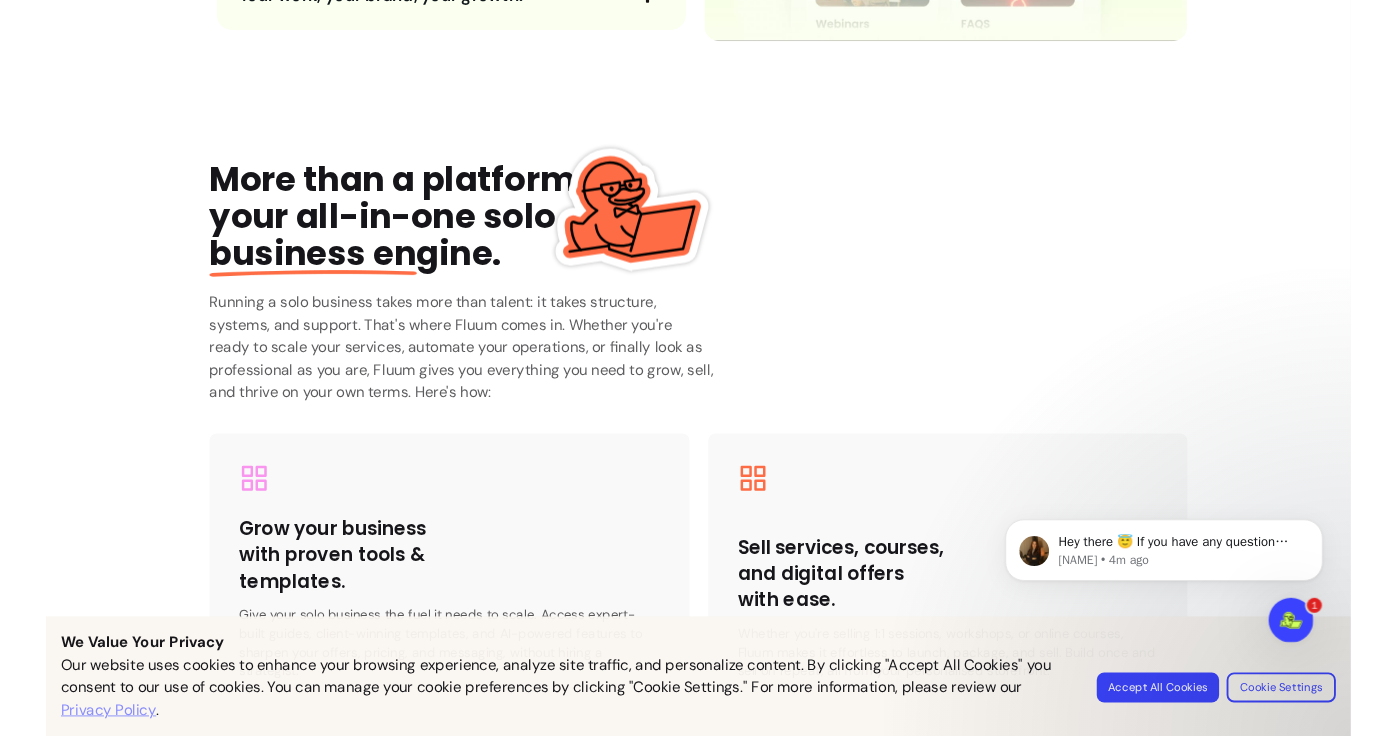 scroll, scrollTop: 2946, scrollLeft: 0, axis: vertical 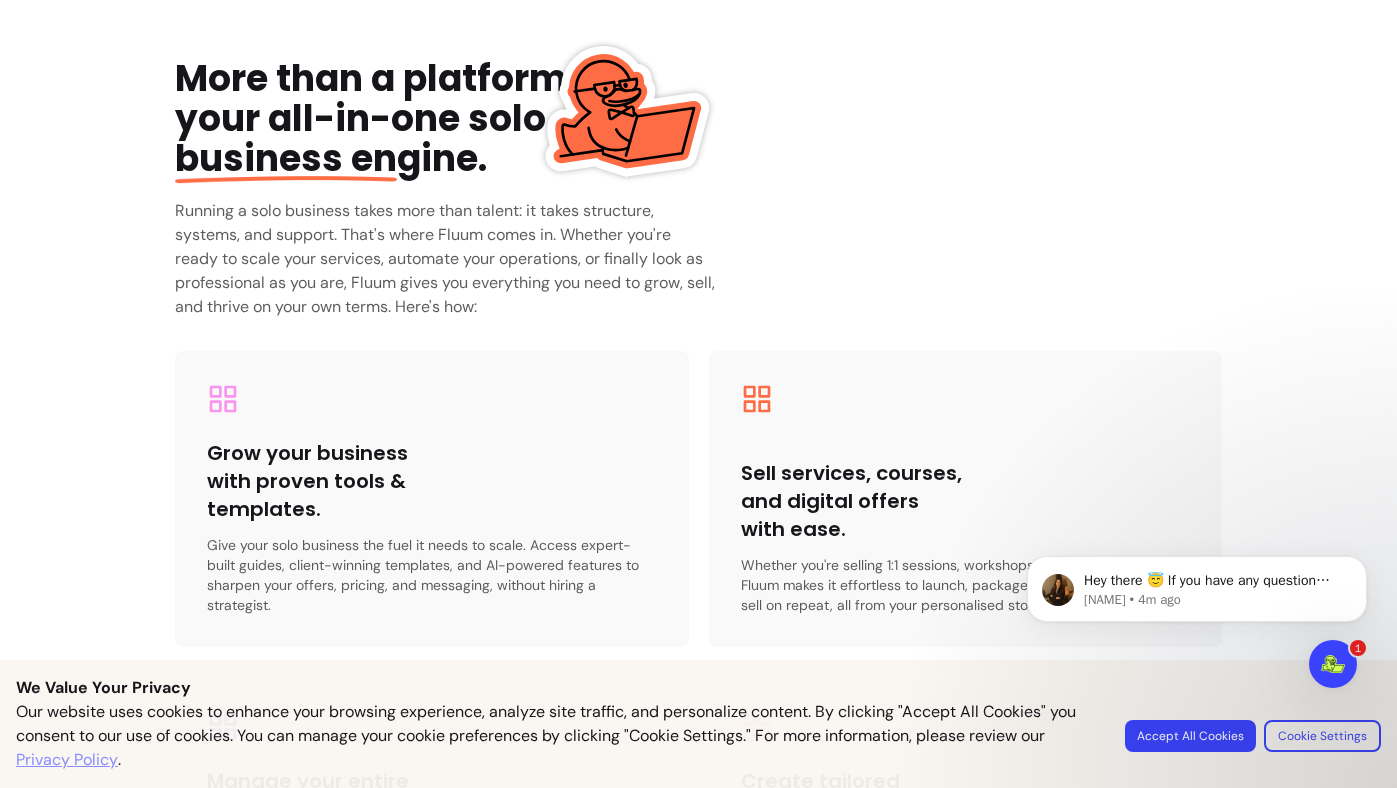 click on "Running a solo business takes more than talent: it takes structure, systems, and support. That's where Fluum comes in. Whether you're ready to scale your services, automate your operations, or finally look as professional as you are, Fluum gives you everything you need to grow, sell, and thrive on your own terms. Here's how:" at bounding box center (446, 259) 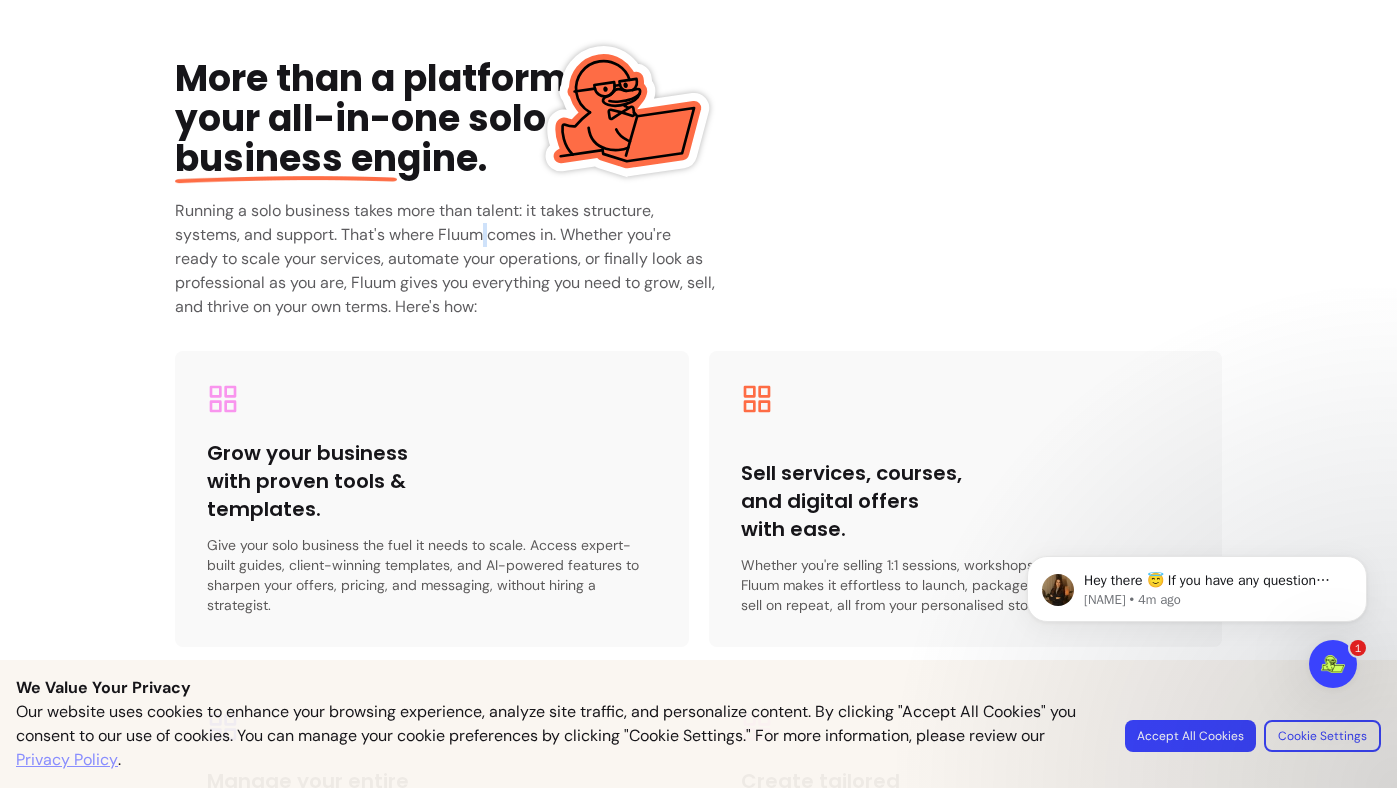 click on "Running a solo business takes more than talent: it takes structure, systems, and support. That's where Fluum comes in. Whether you're ready to scale your services, automate your operations, or finally look as professional as you are, Fluum gives you everything you need to grow, sell, and thrive on your own terms. Here's how:" at bounding box center (446, 259) 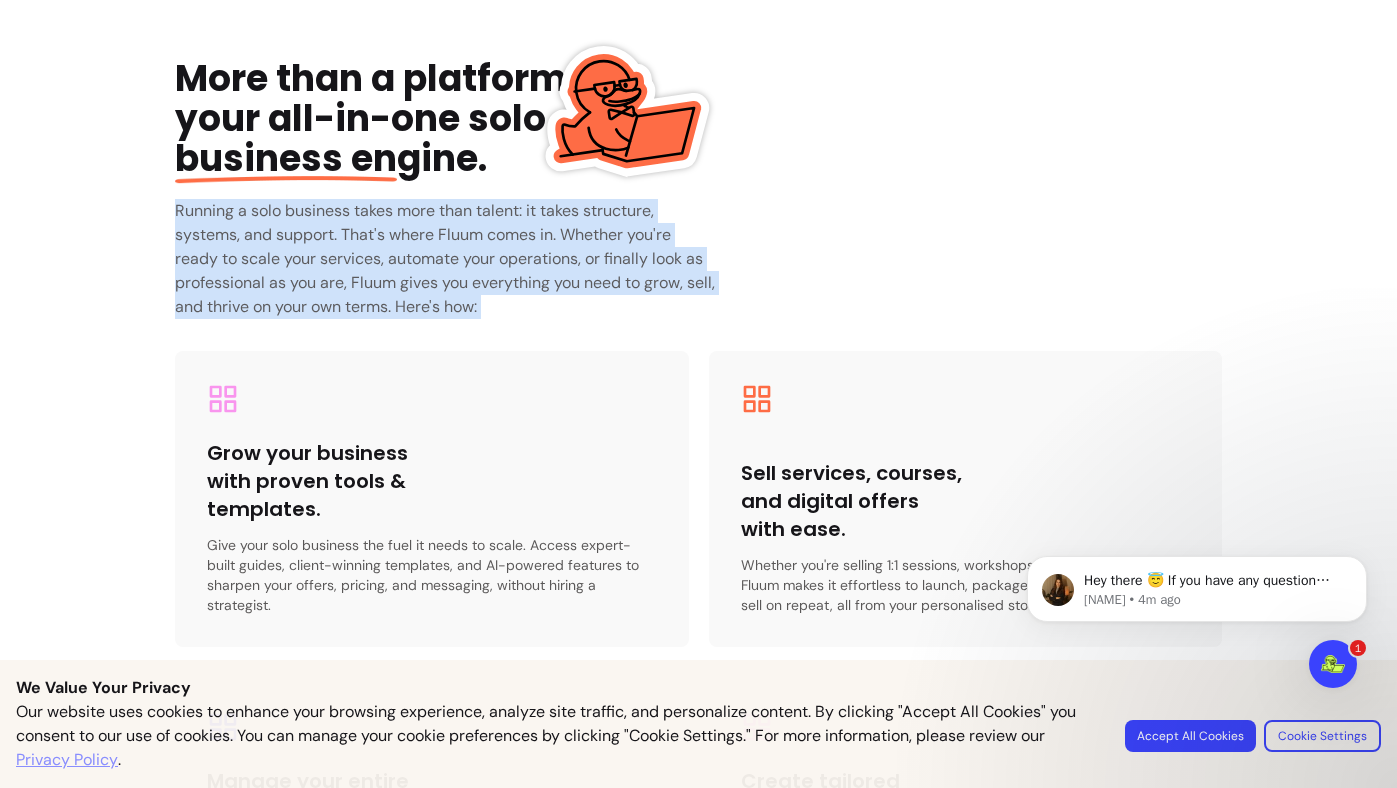 click on "Running a solo business takes more than talent: it takes structure, systems, and support. That's where Fluum comes in. Whether you're ready to scale your services, automate your operations, or finally look as professional as you are, Fluum gives you everything you need to grow, sell, and thrive on your own terms. Here's how:" at bounding box center [446, 259] 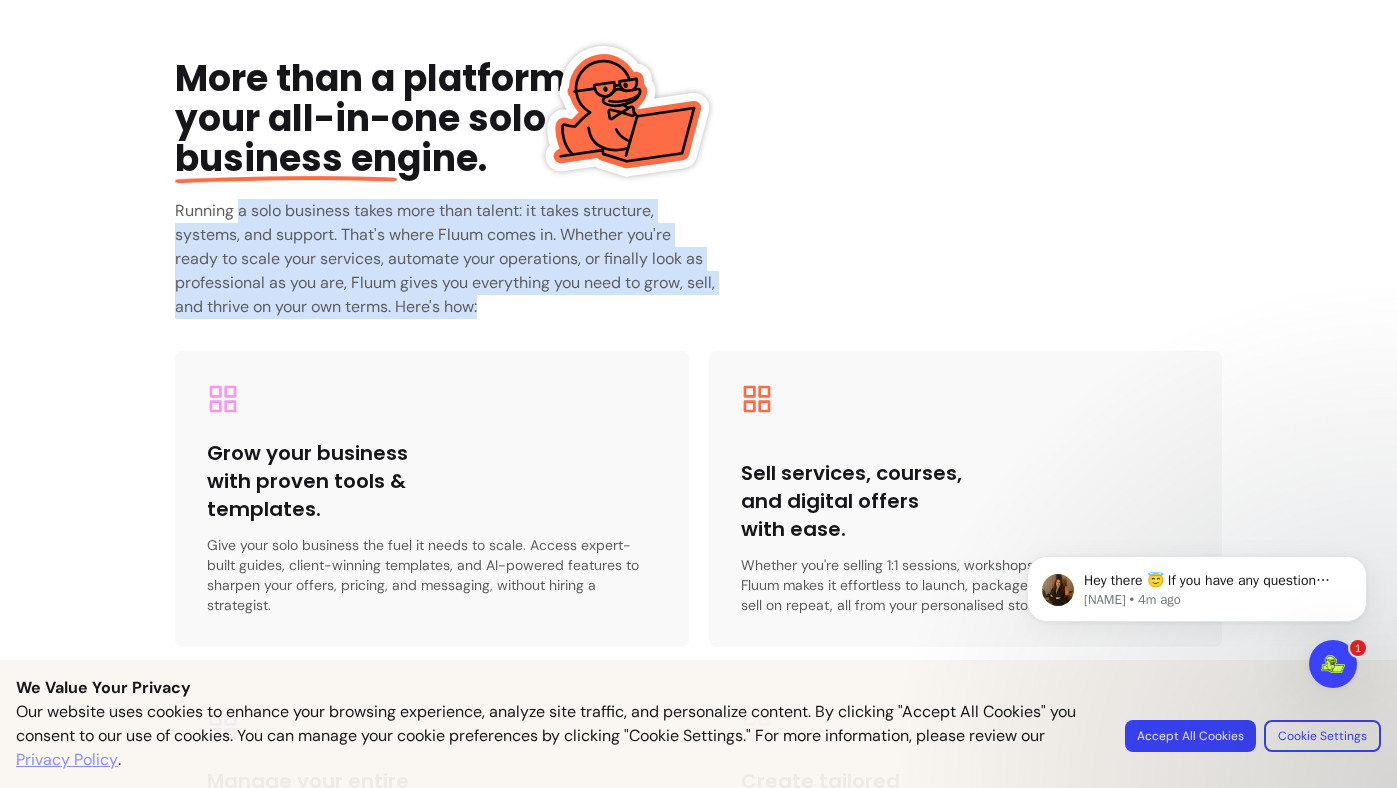 drag, startPoint x: 523, startPoint y: 305, endPoint x: 236, endPoint y: 218, distance: 299.89664 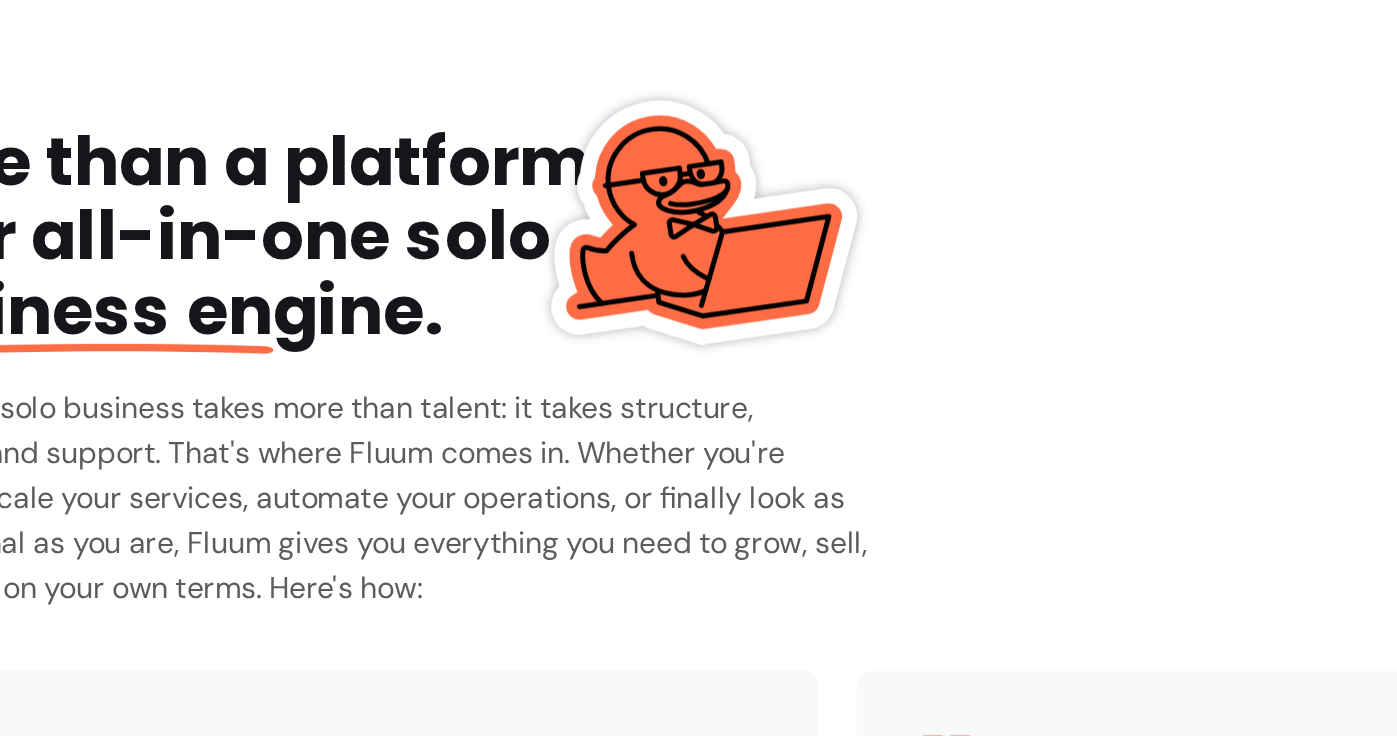 scroll, scrollTop: 2882, scrollLeft: 0, axis: vertical 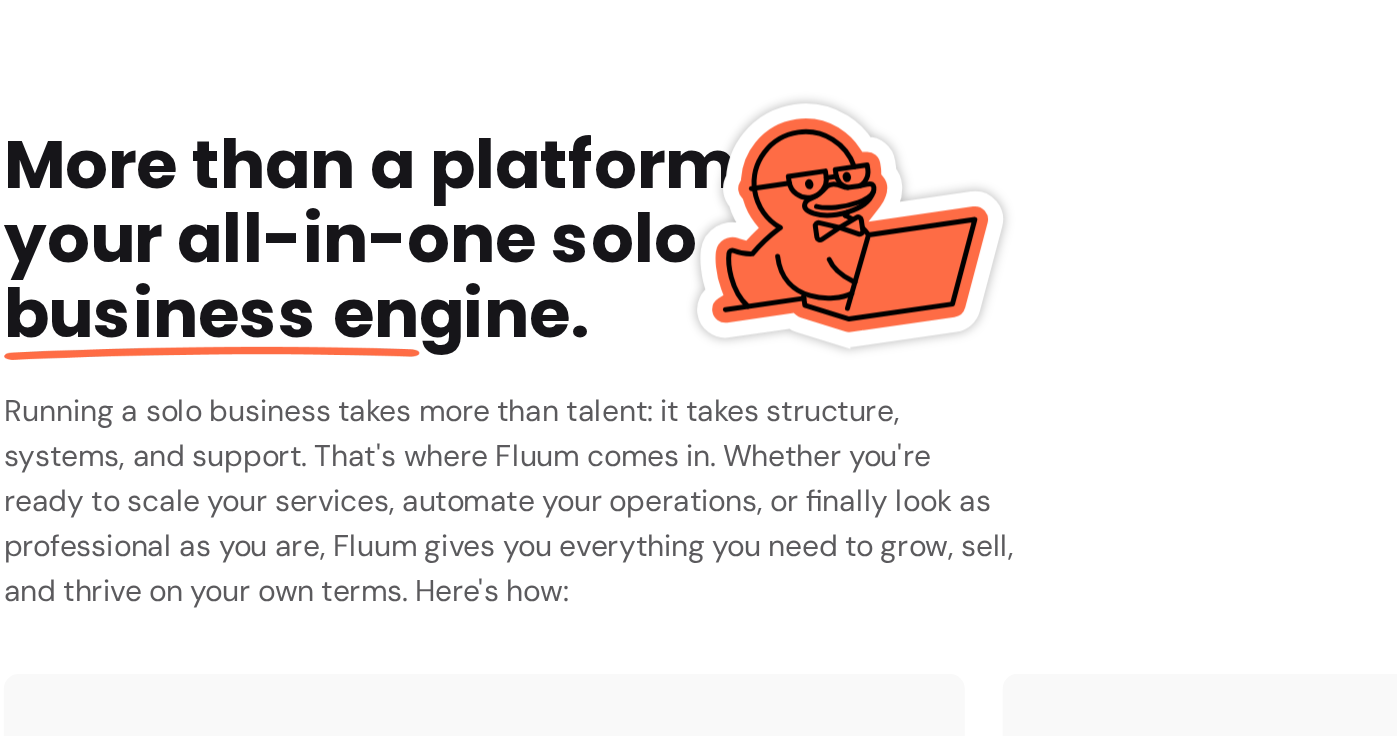 drag, startPoint x: 415, startPoint y: 148, endPoint x: 560, endPoint y: 147, distance: 145.00345 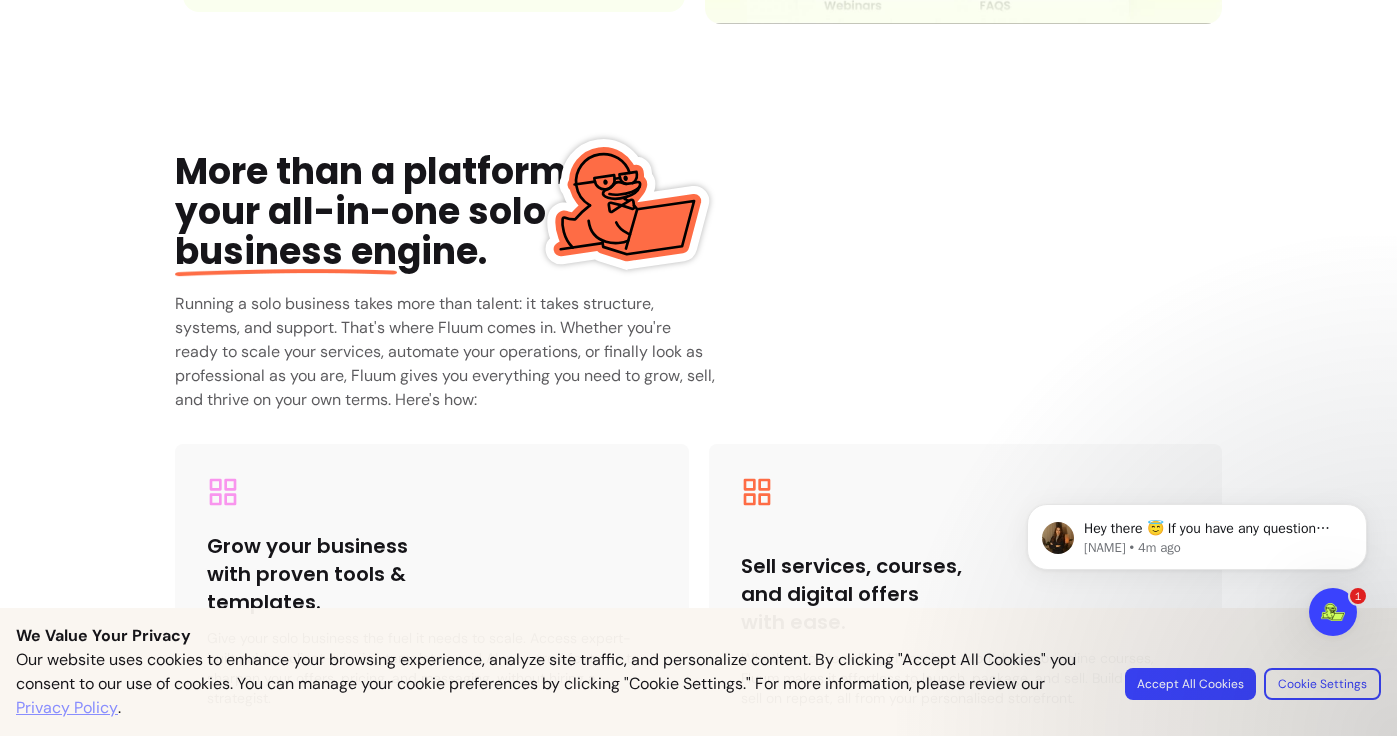 scroll, scrollTop: 2852, scrollLeft: 0, axis: vertical 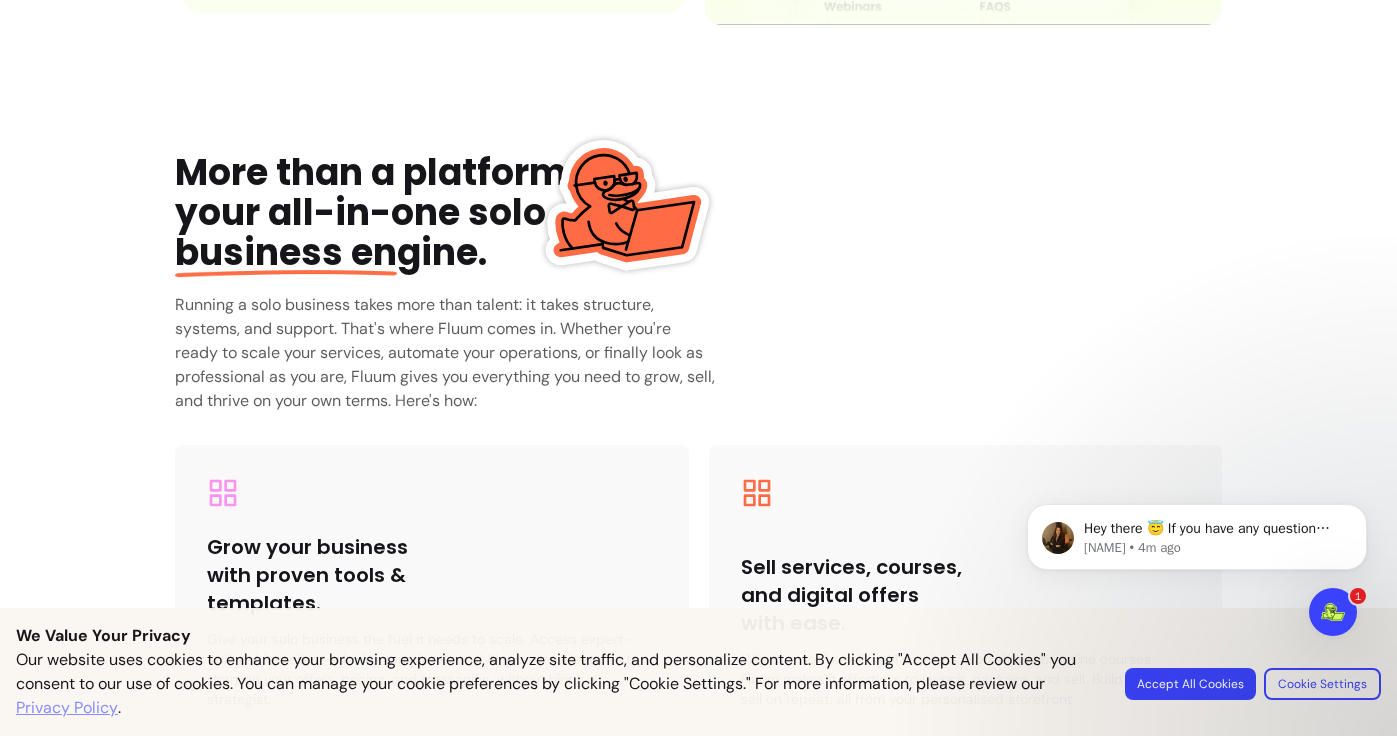 click on "Running a solo business takes more than talent: it takes structure, systems, and support. That's where Fluum comes in. Whether you're ready to scale your services, automate your operations, or finally look as professional as you are, Fluum gives you everything you need to grow, sell, and thrive on your own terms. Here's how:" at bounding box center (446, 353) 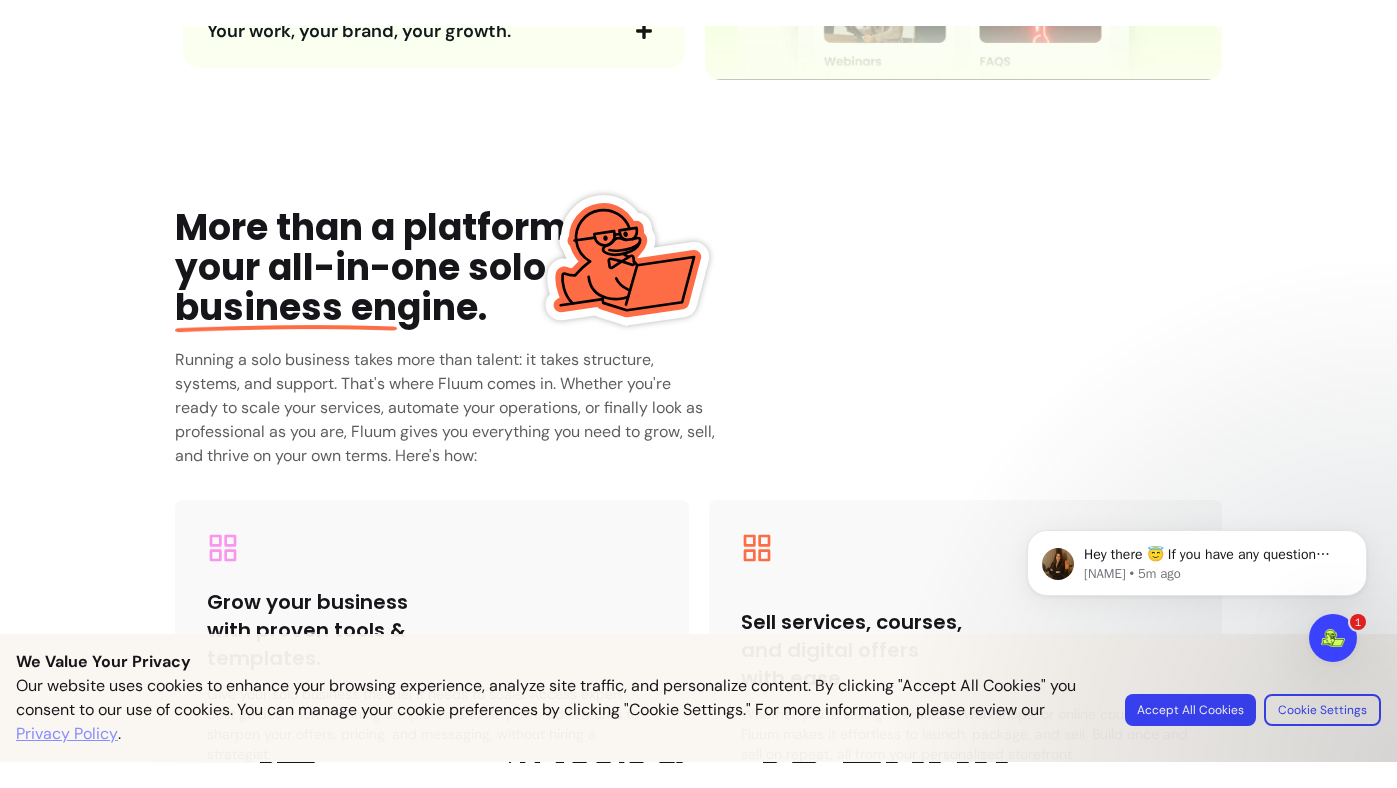 scroll, scrollTop: 2858, scrollLeft: 0, axis: vertical 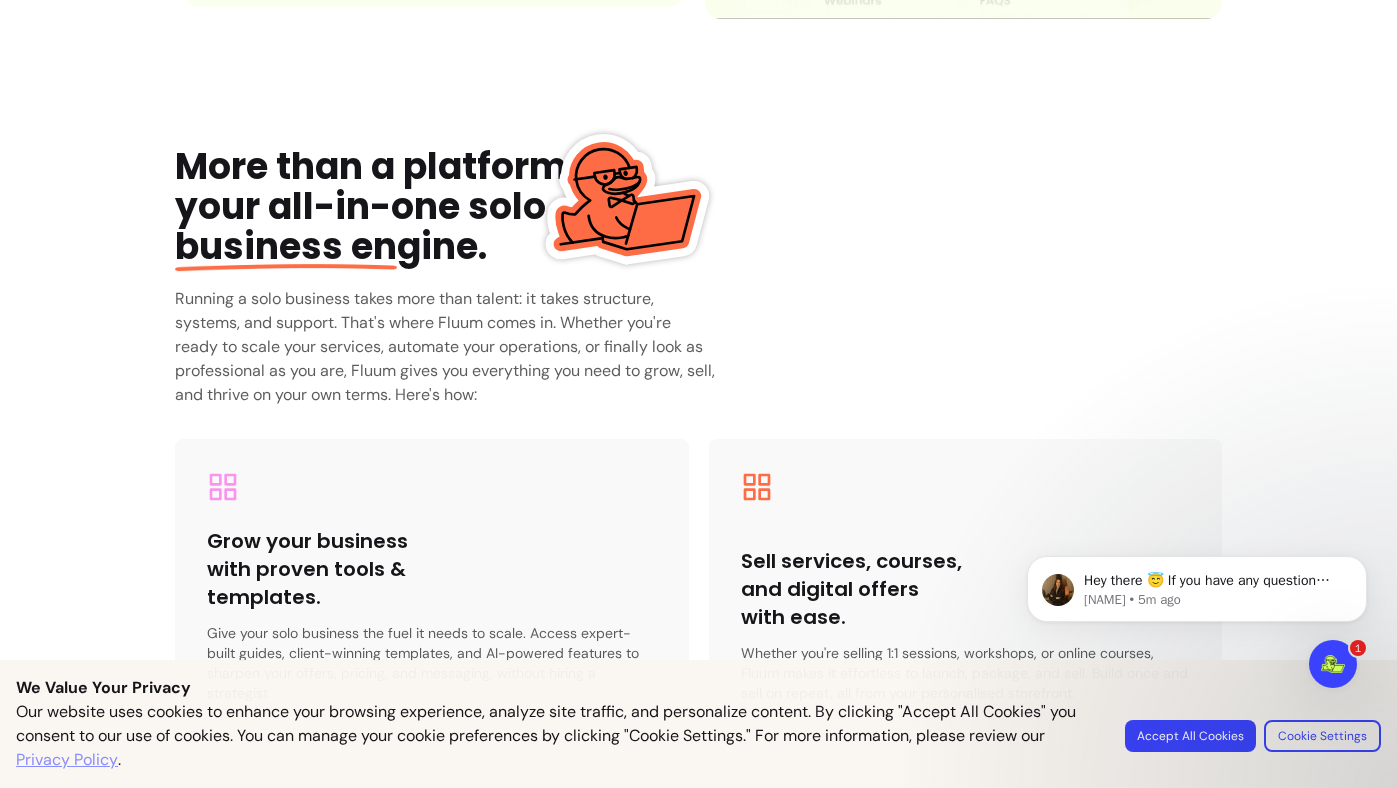 click on "Used by  +2000  happy users Grow your solo business without the burnout . AI-powered journeys that convert, book and sell. Get Started for free Join a community of modern solopreneurs We're helping thousands of solopreneurs ditch tool chaos and scale smarter with one intelligent platform. " With Fluum, I can send clients to a single page showcasing all my offerings and real-time availability. Plus, it syncs with my calendar—no more manual scheduling! " Wellness with Shadeyah Yoga Teacher " I no longer juggle Calendly and multiple apps—Fluum lets me manage and promote my services all in one place. " Maria Kostadinova Transformational Coach " Connecting with fellow Fluum practitioners has been amazing for me and my business. I love the community and can't wait for future collaborations! " Heal with Cleo Reiki & Sound Healer " Fluum makes booking seamless—no more stressing over reminders, follow-ups, or invoices. One less thing to worry about! " Assunta French Reiki & Sound Healer " " Luv Yourself " " +20h" at bounding box center (698, 54) 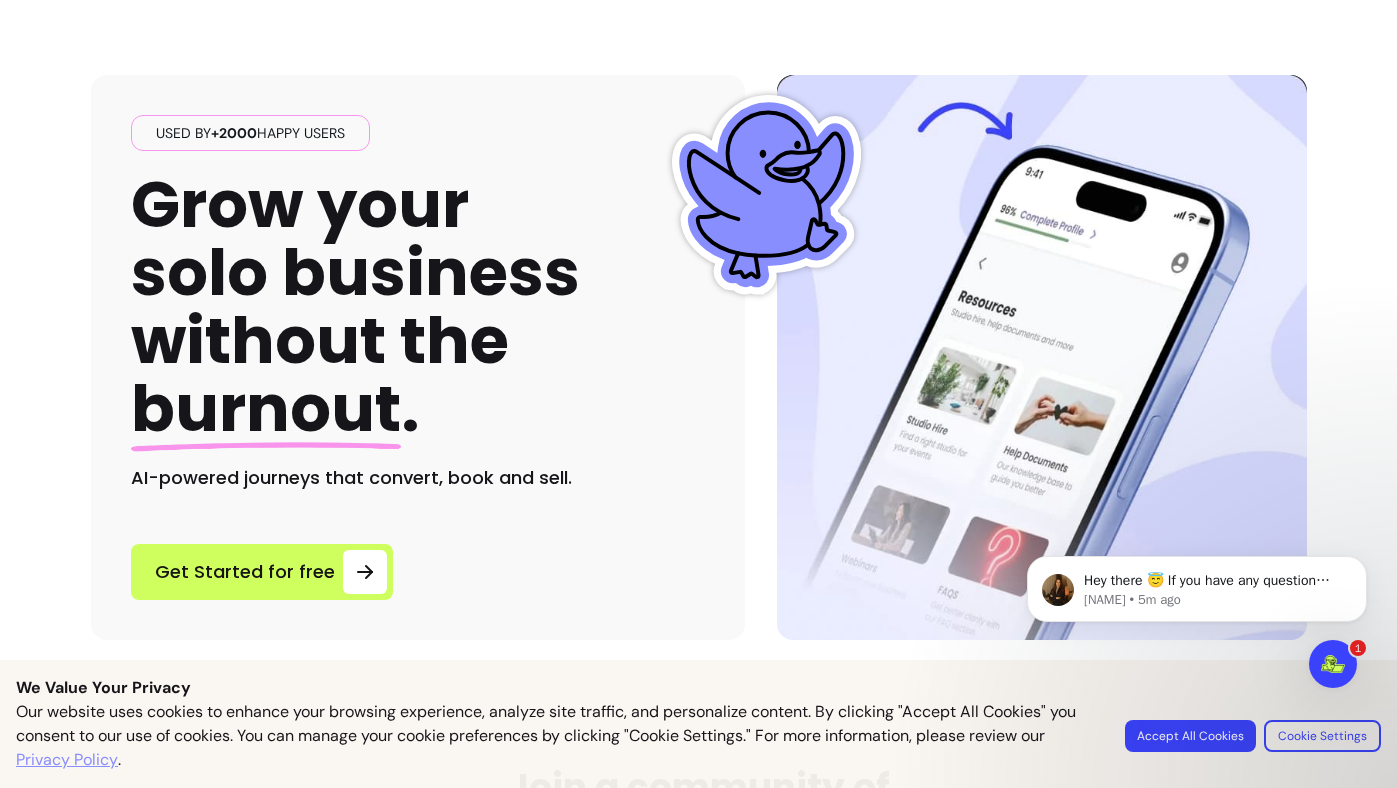 scroll, scrollTop: 0, scrollLeft: 0, axis: both 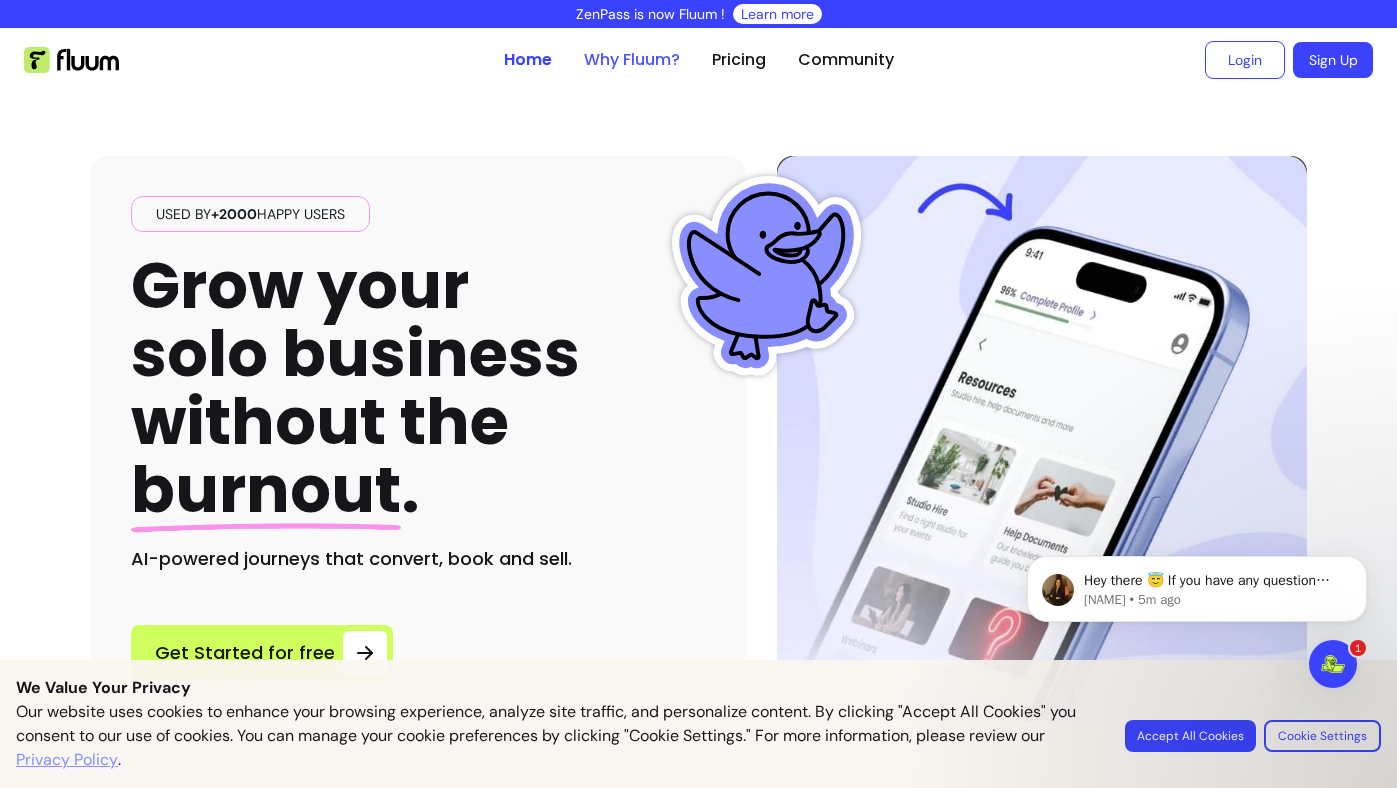 click on "Why Fluum?" at bounding box center [632, 60] 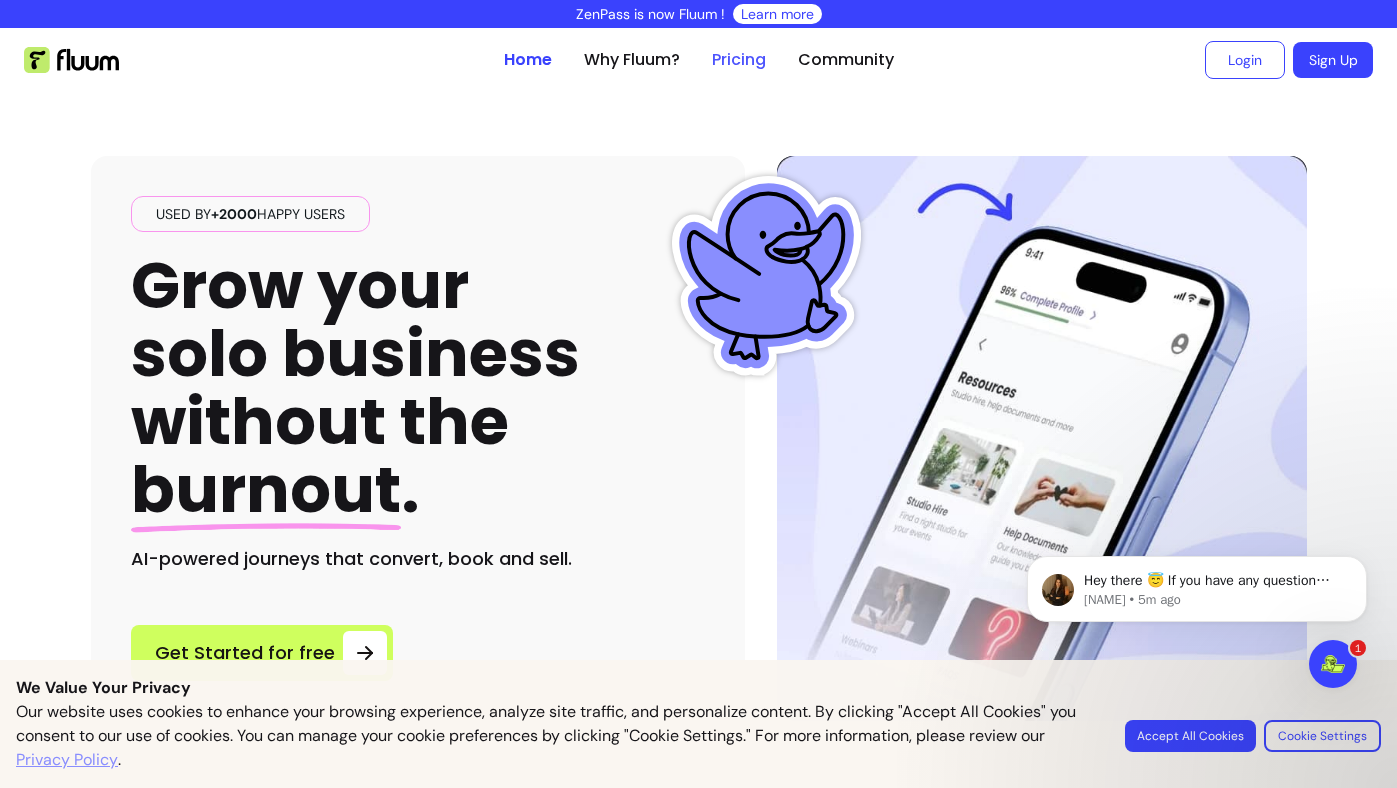 click on "Pricing" at bounding box center (739, 60) 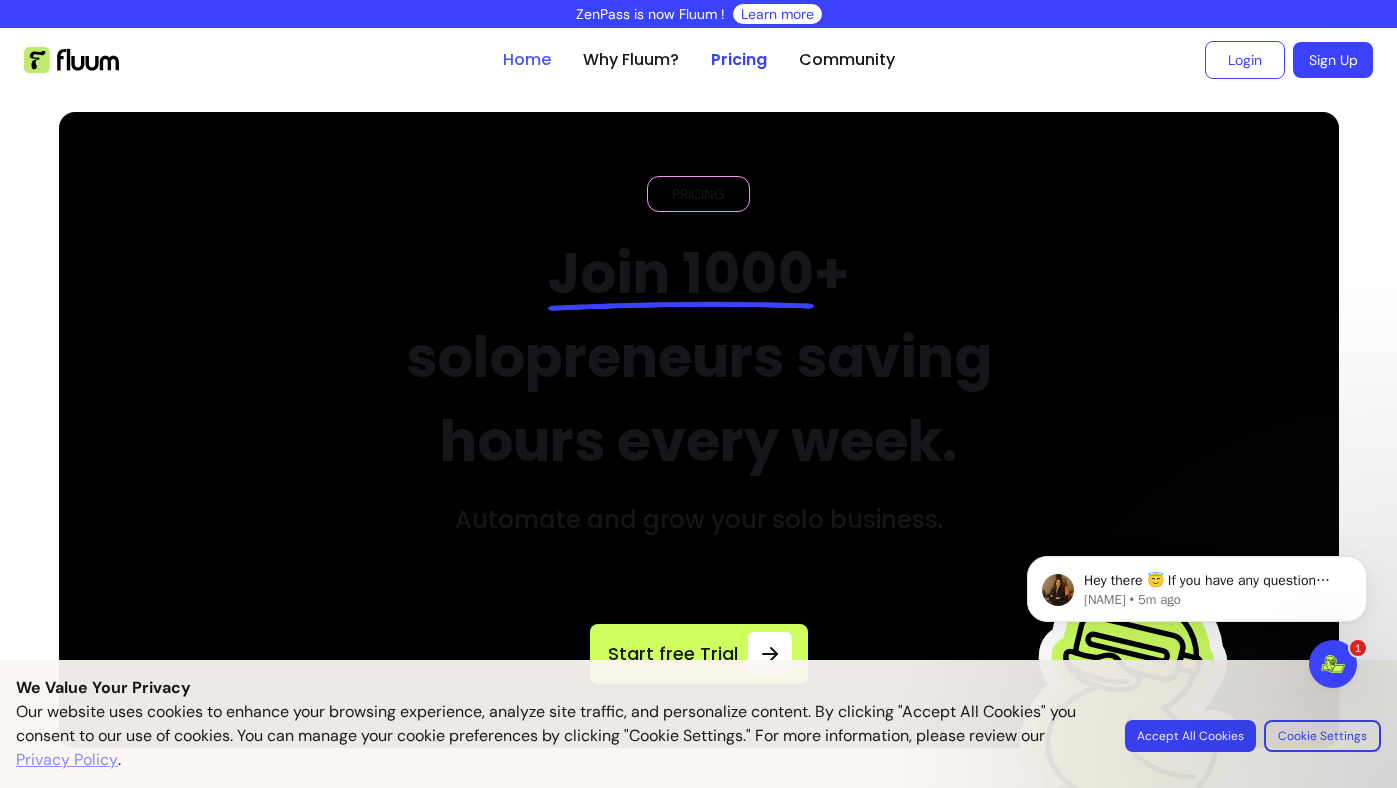 click on "Home" at bounding box center (527, 60) 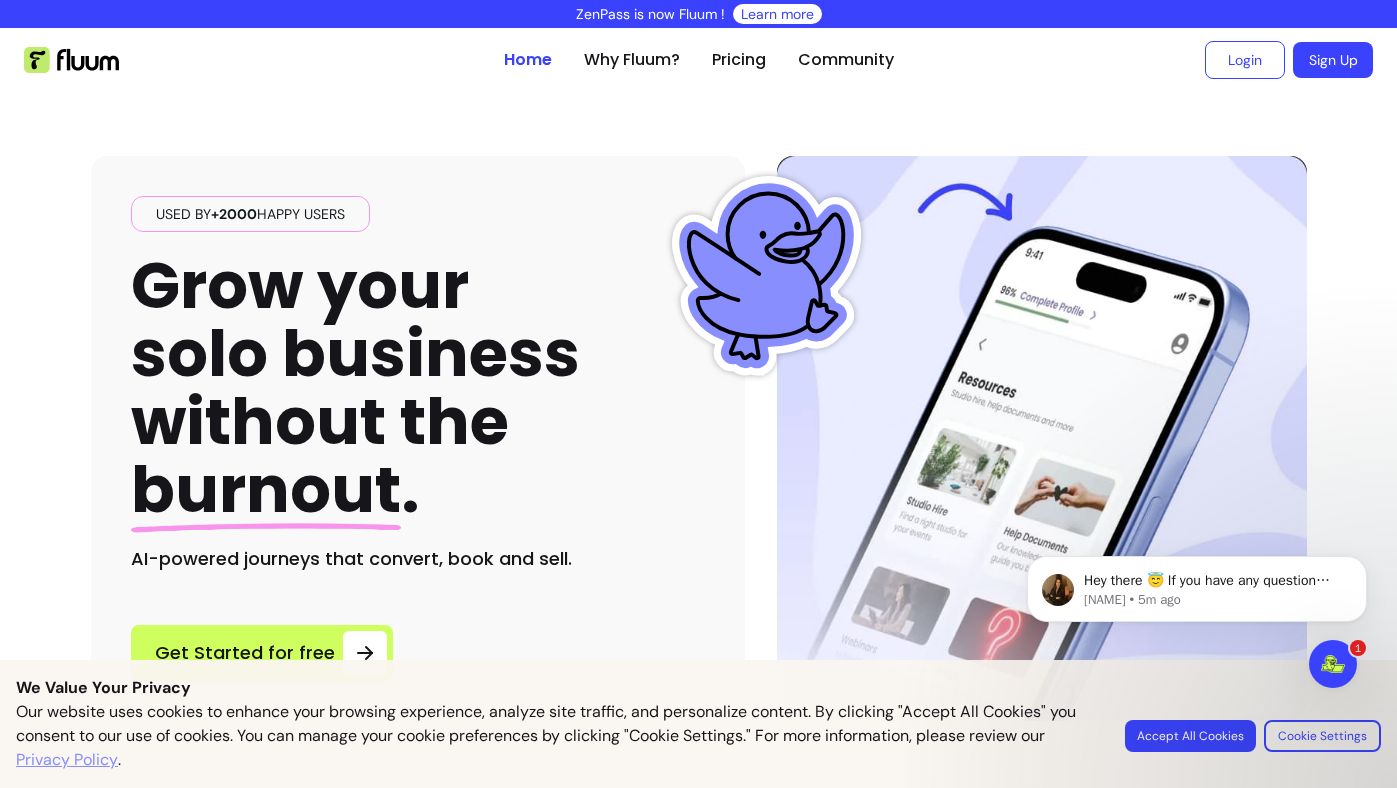 click on "Used by  +2000  happy users Grow your solo business without the burnout . AI-powered journeys that convert, book and sell. Get Started for free" at bounding box center (699, 406) 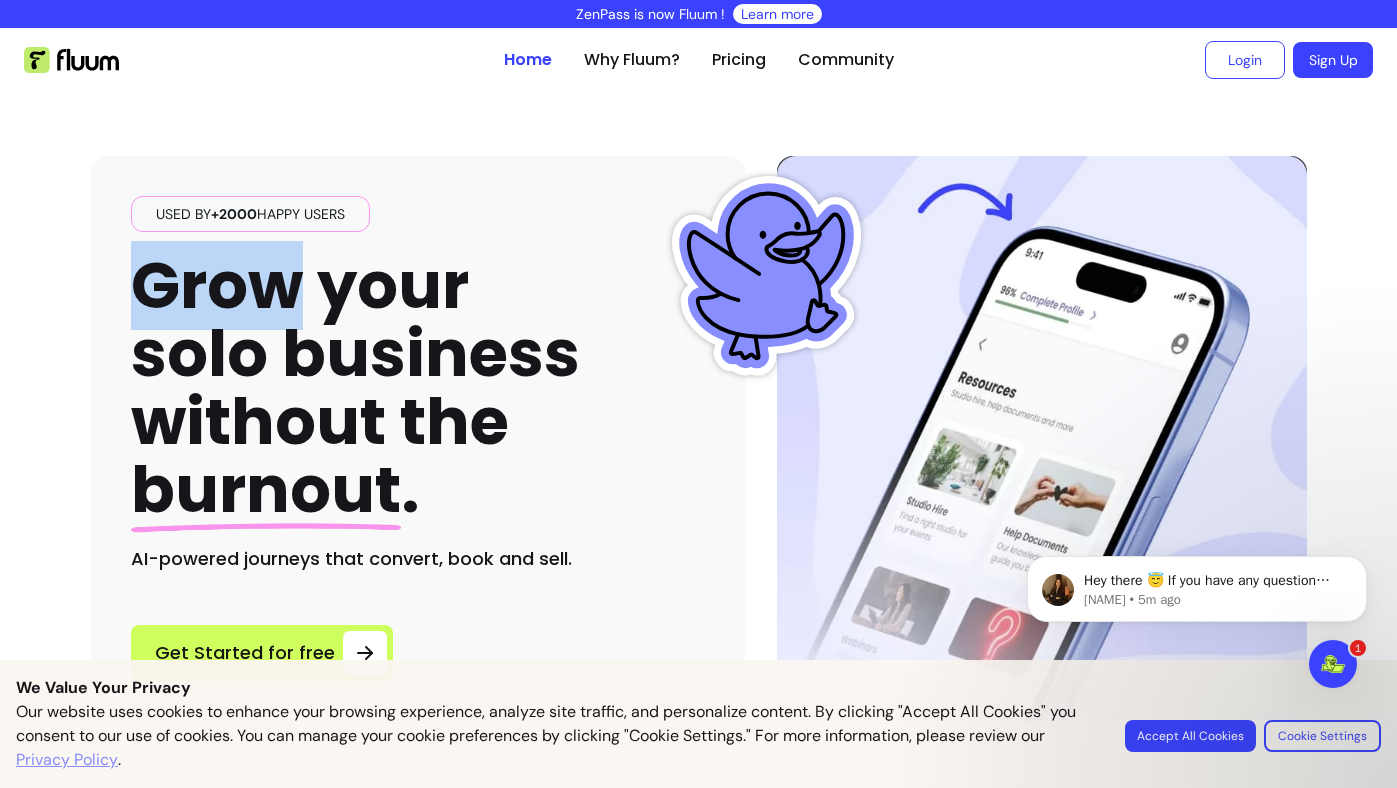click on "Used by  +2000  happy users Grow your solo business without the burnout . AI-powered journeys that convert, book and sell. Get Started for free" at bounding box center [699, 406] 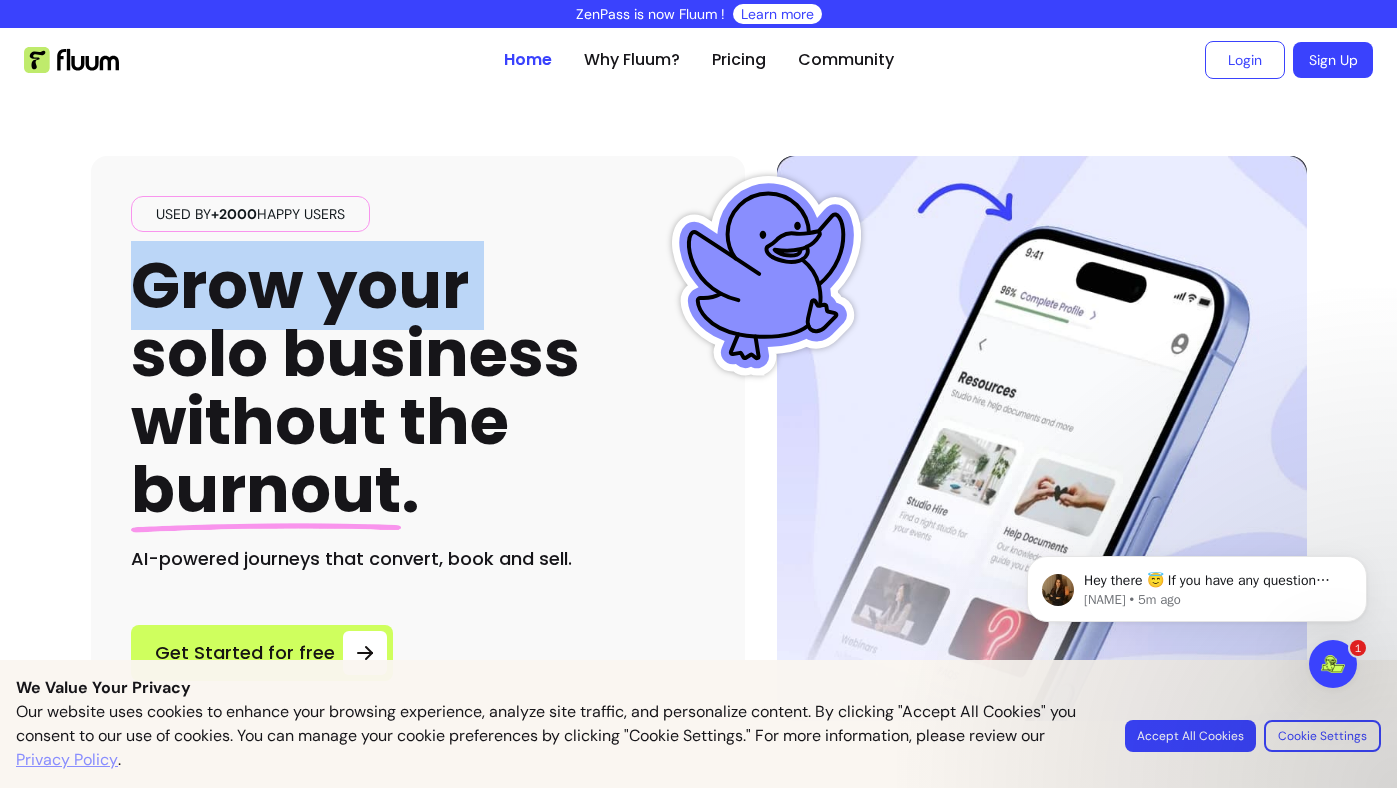 click on "Used by  +2000  happy users Grow your solo business without the burnout . AI-powered journeys that convert, book and sell. Get Started for free" at bounding box center (418, 438) 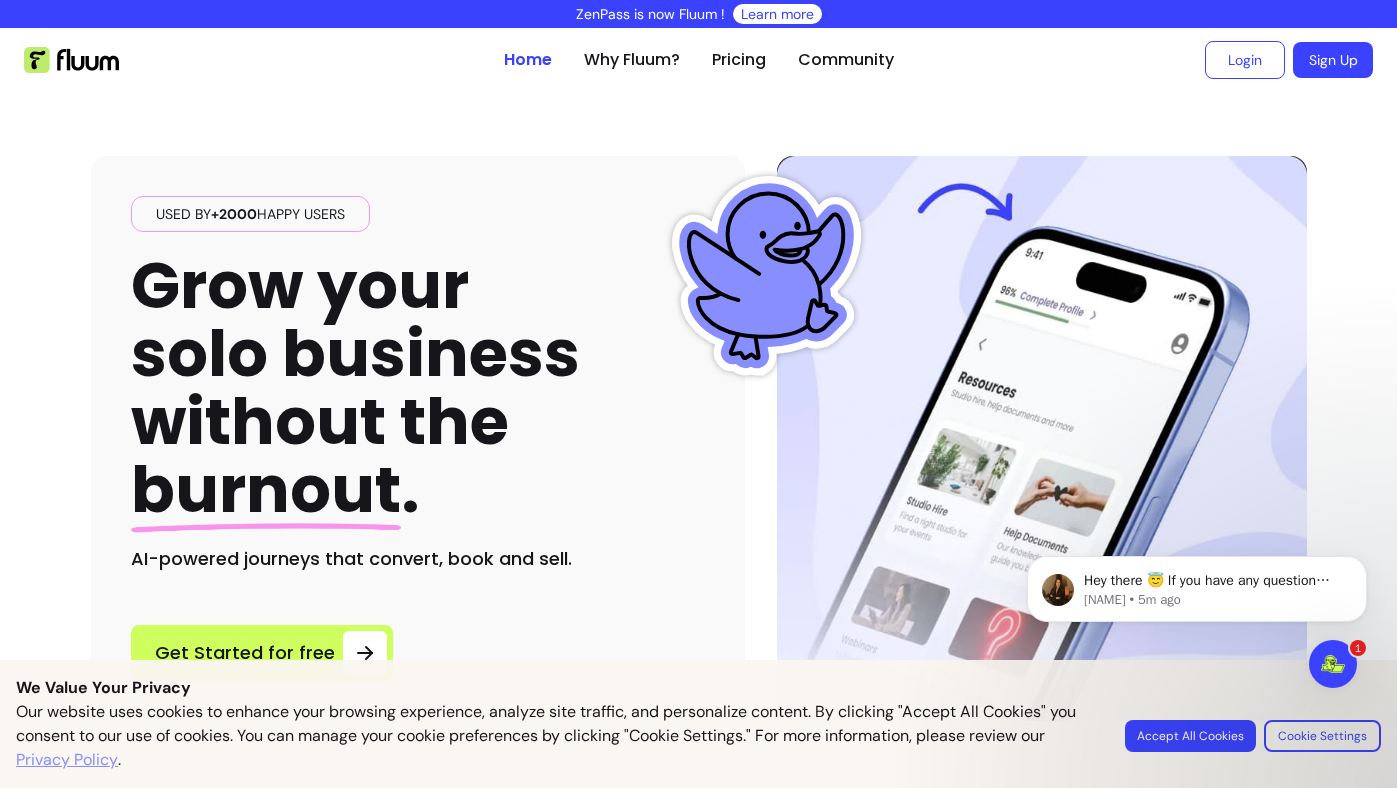 scroll, scrollTop: 25, scrollLeft: 0, axis: vertical 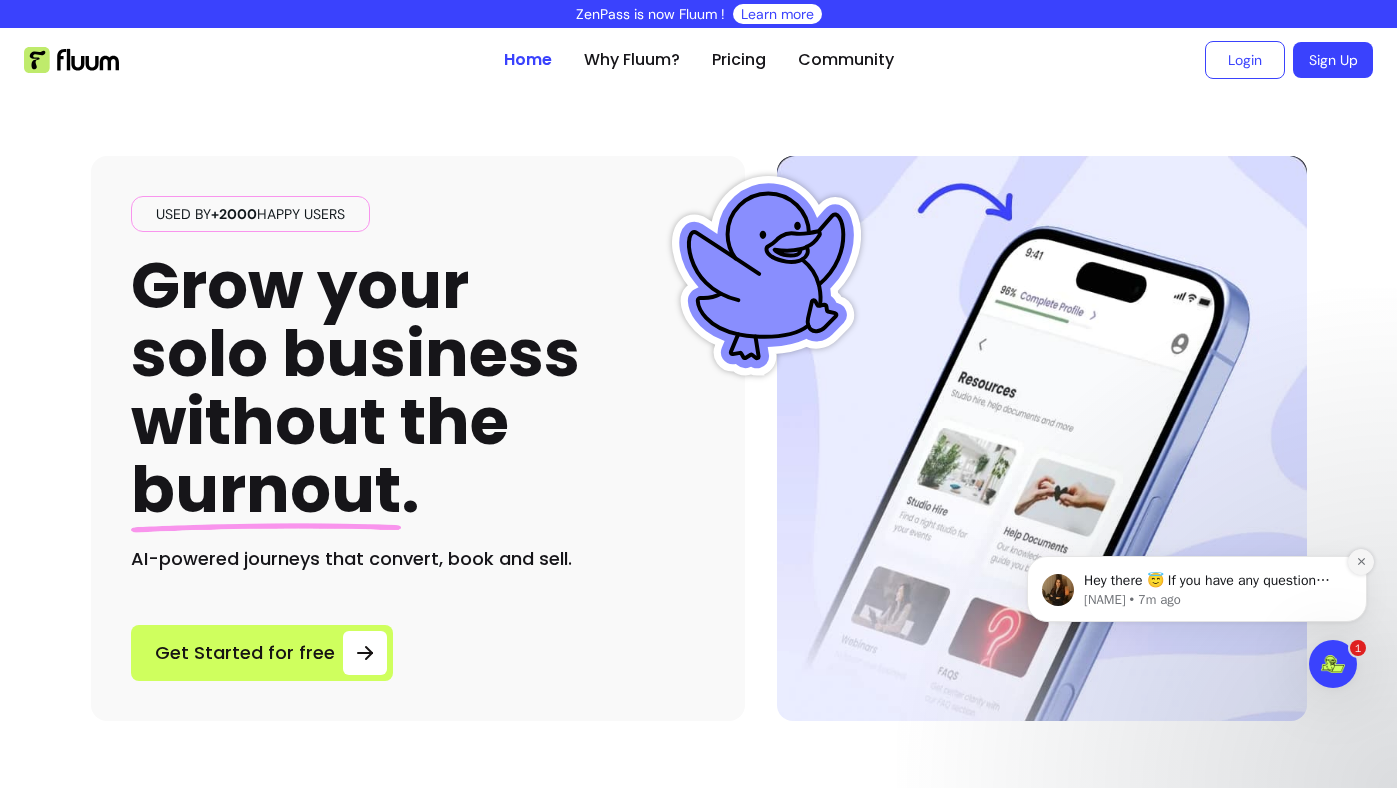 click 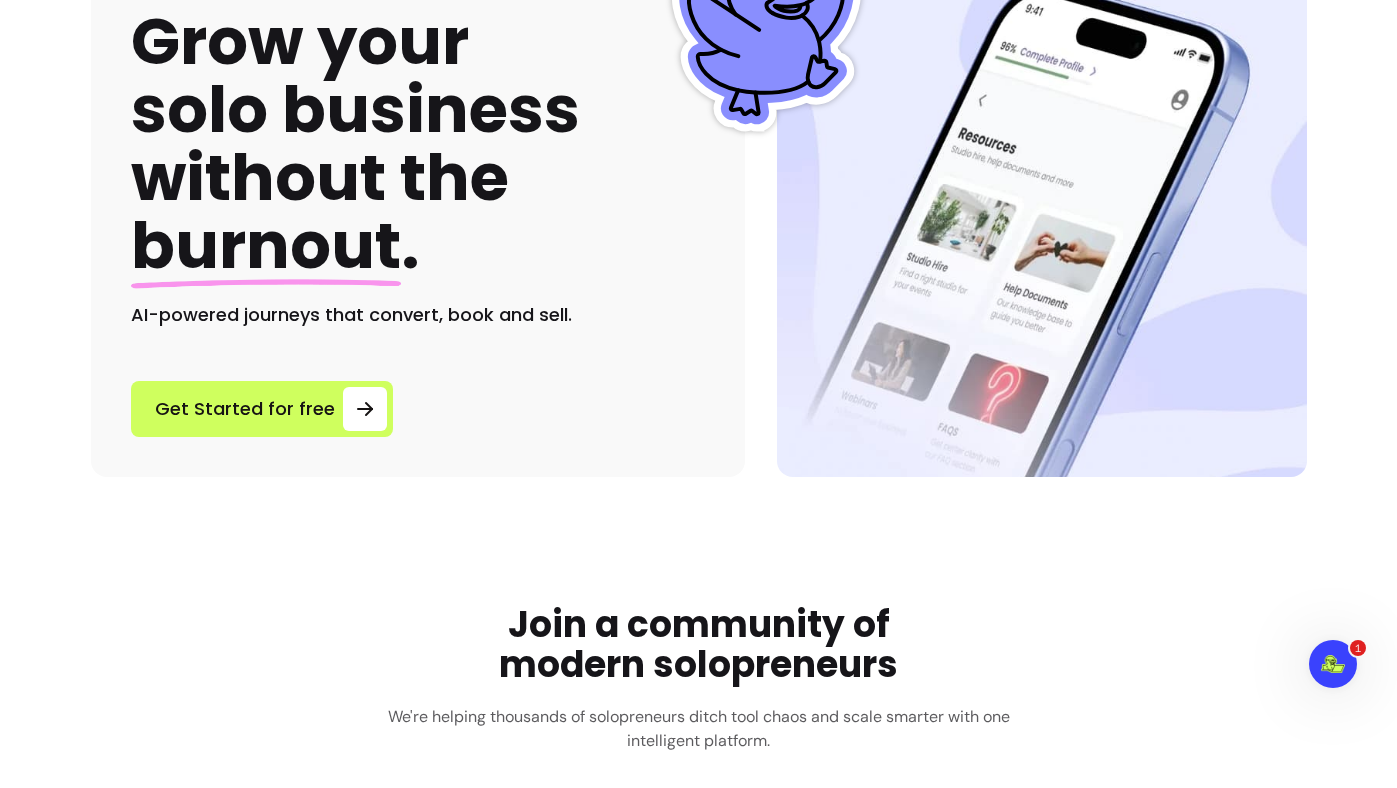 scroll, scrollTop: 0, scrollLeft: 0, axis: both 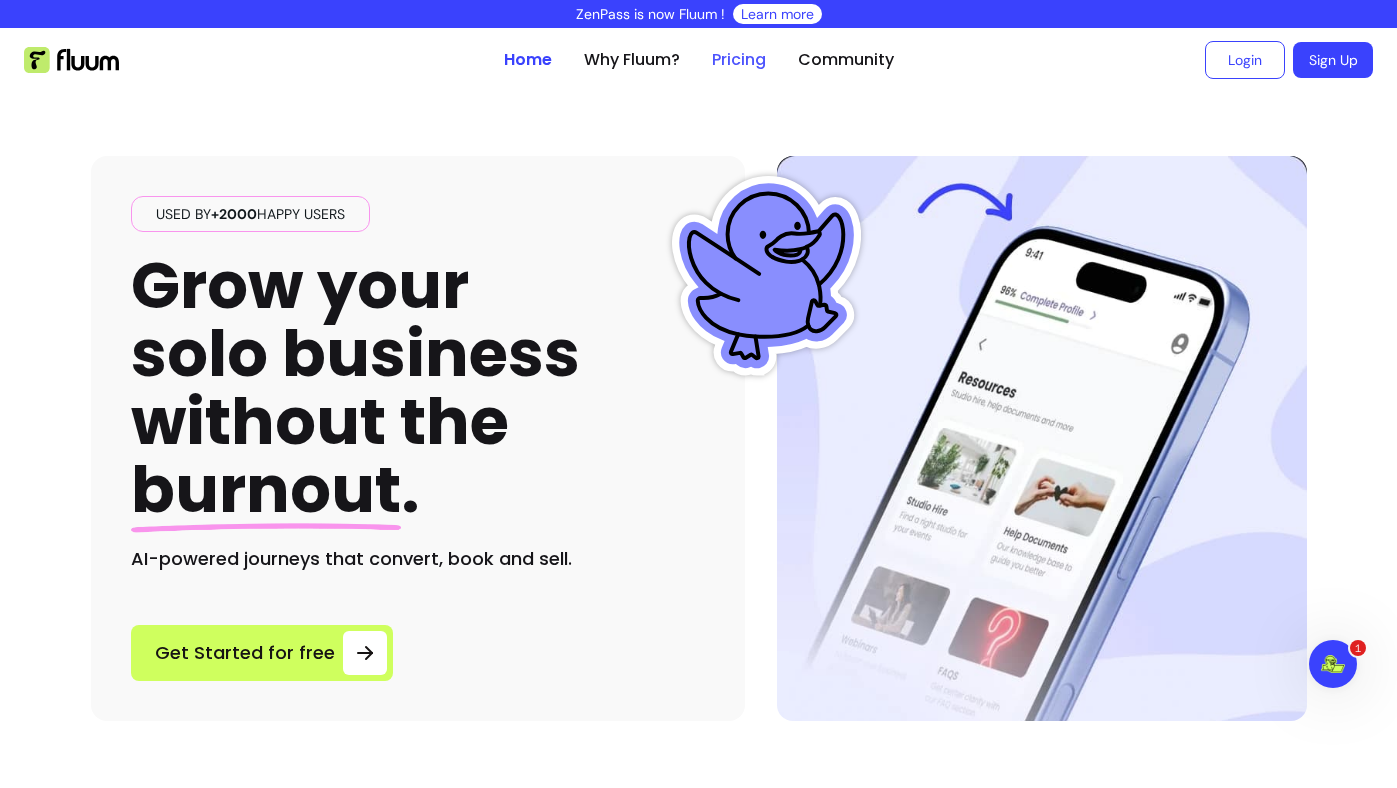 click on "Pricing" at bounding box center [739, 60] 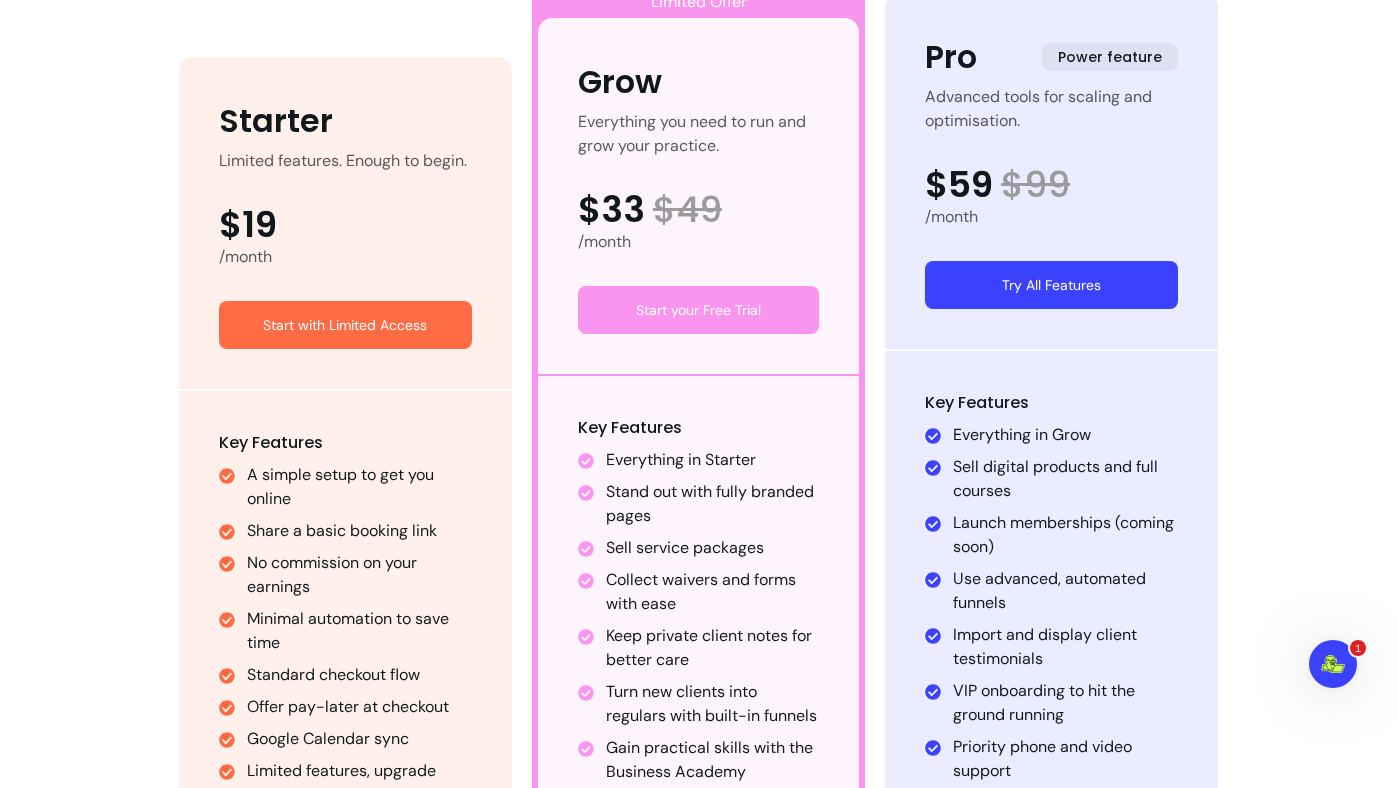 scroll, scrollTop: 1198, scrollLeft: 0, axis: vertical 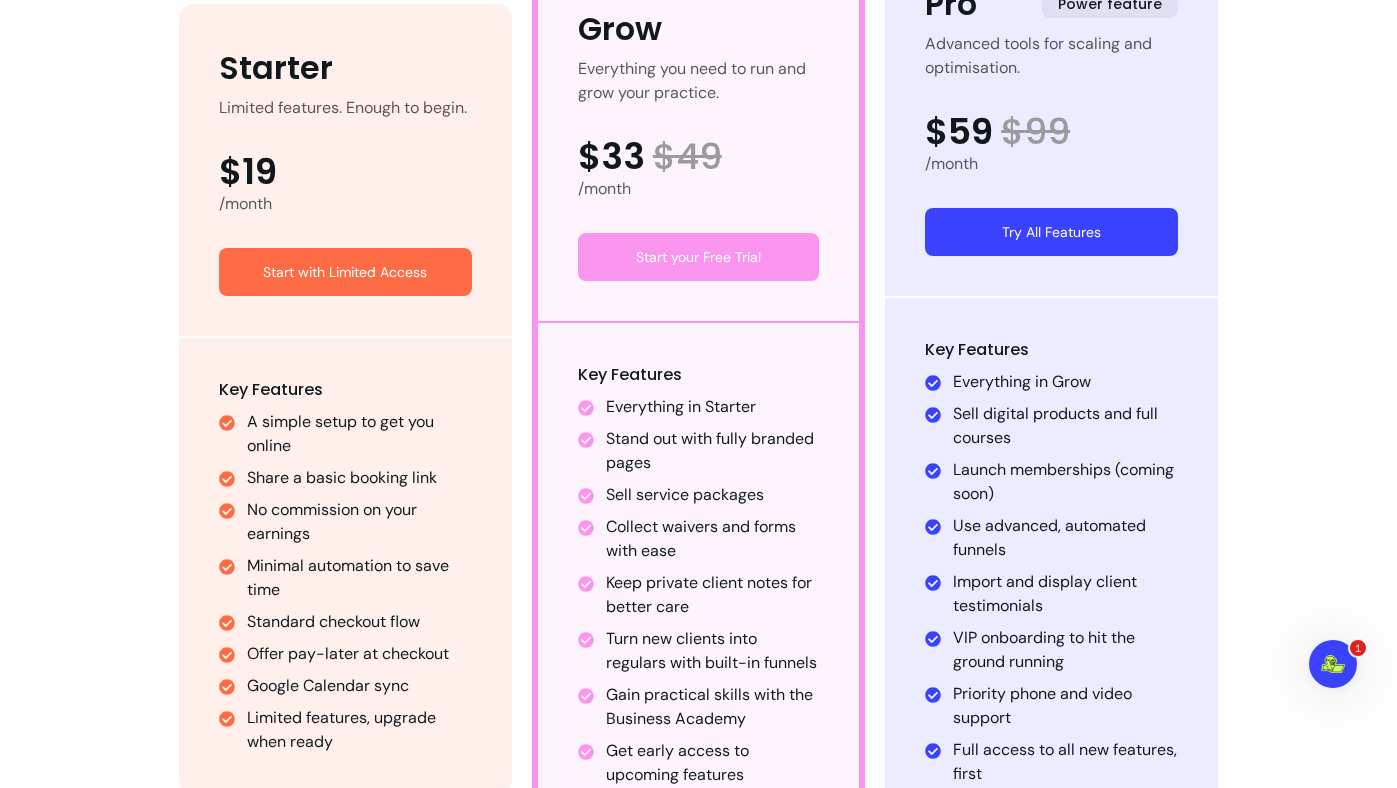 click on "Try All Features" at bounding box center [1051, 232] 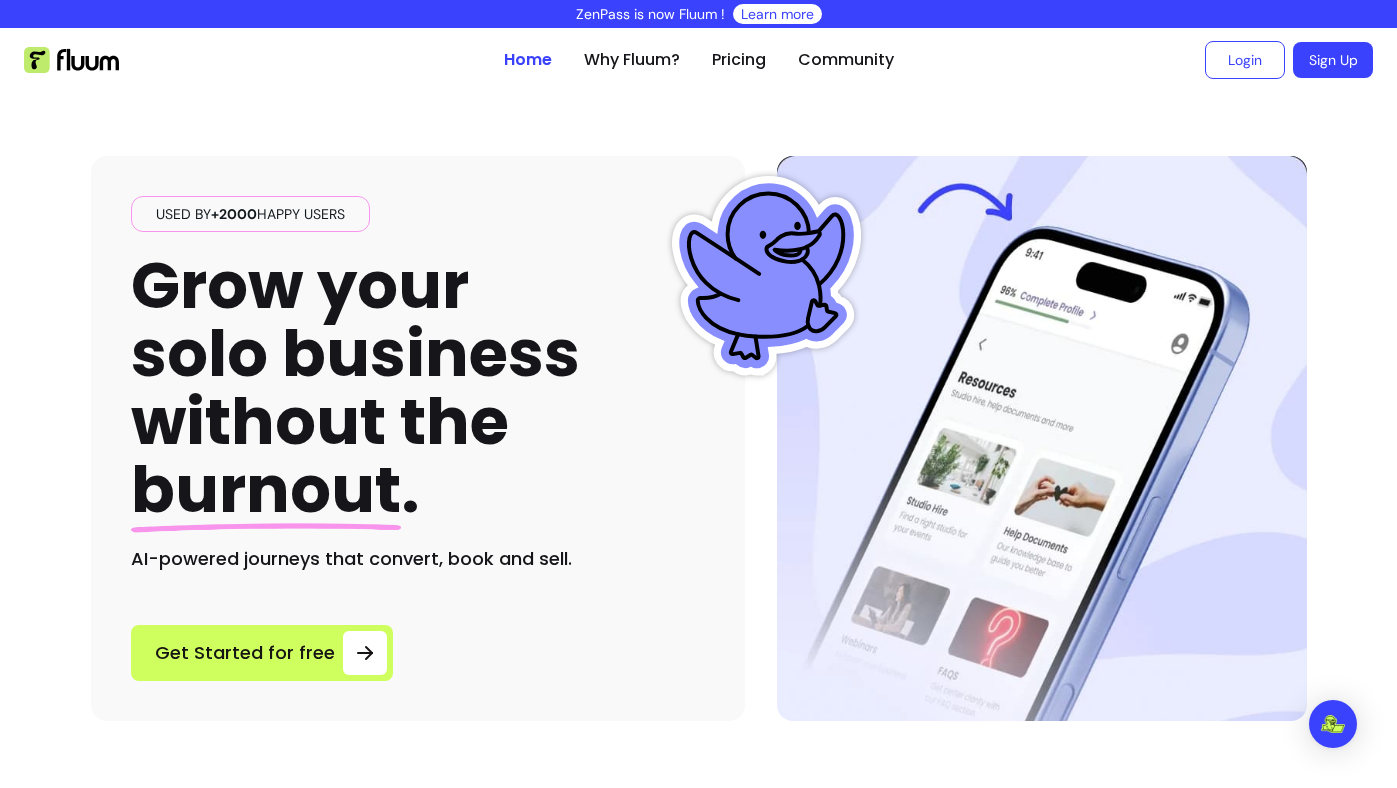 scroll, scrollTop: 0, scrollLeft: 0, axis: both 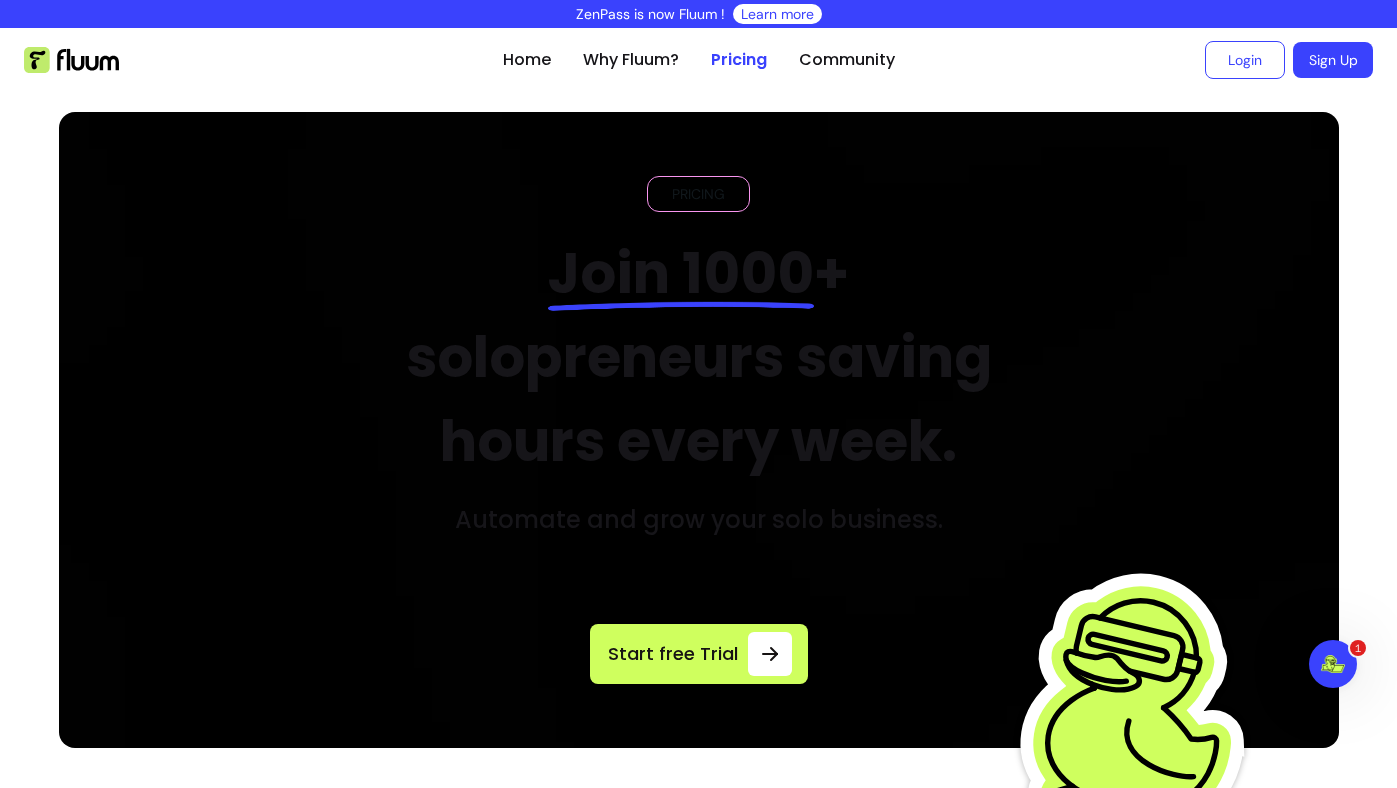 click on "Login Sign Up" at bounding box center [1142, 60] 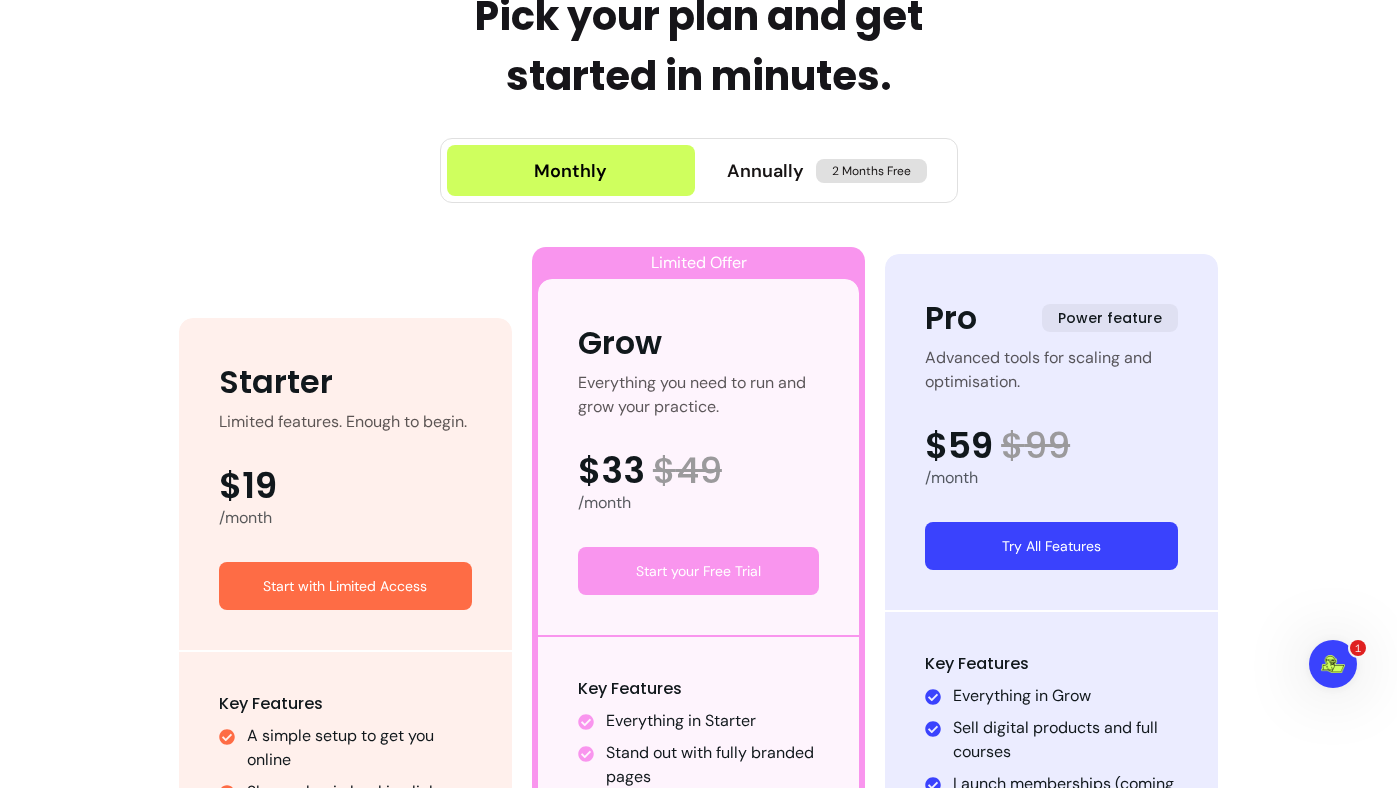 scroll, scrollTop: 973, scrollLeft: 0, axis: vertical 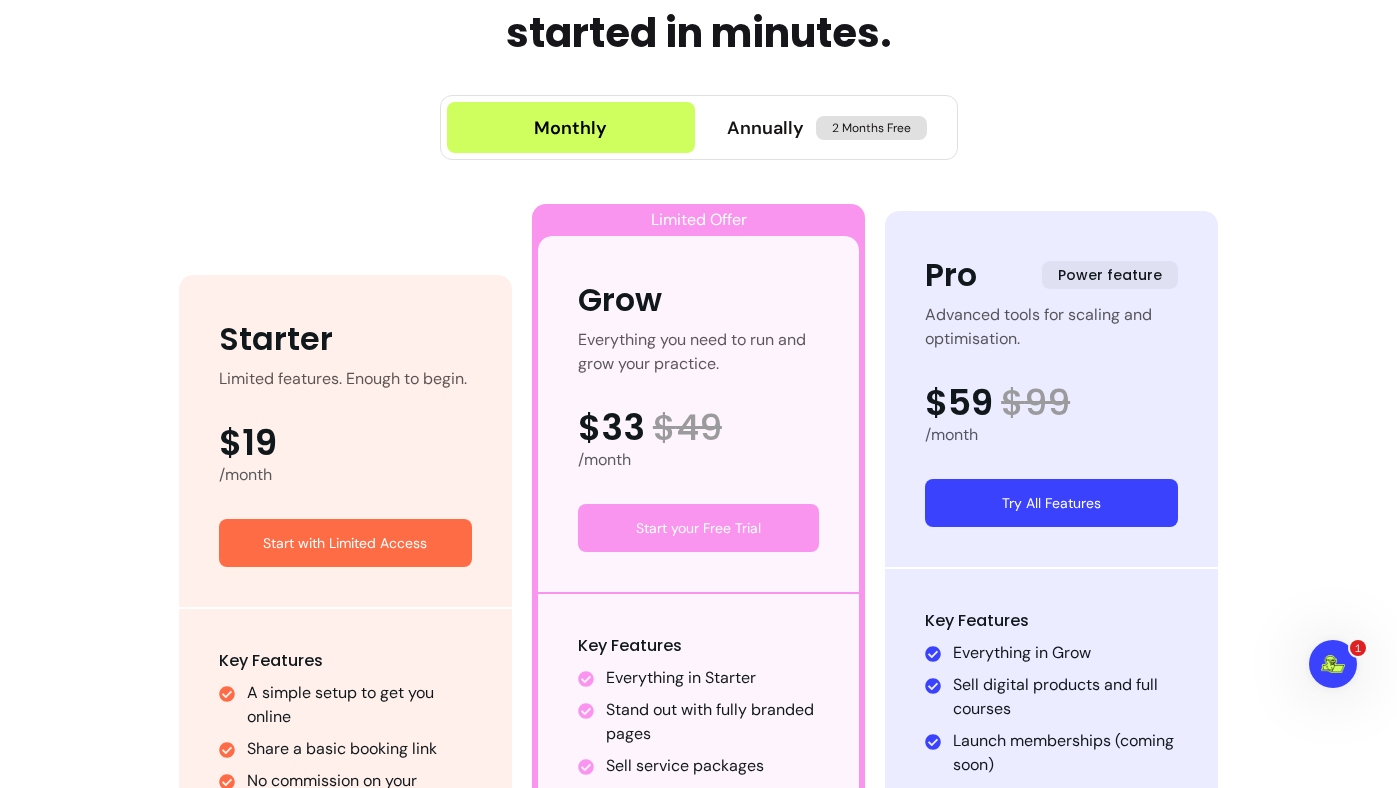 click on "Pick your plan and get started in minutes. Monthly Annually 2 Months Free Starter Limited features. Enough to begin. $19  /month Start with Limited Access Key Features A simple setup to get you online Share a basic booking link No commission on your earnings Minimal automation to save time Standard checkout flow Offer pay-later at checkout Google Calendar sync Limited features, upgrade when ready Limited Offer Grow Everything you need to run and grow your practice. $33 $ 49  /month Start your Free Trial Key Features Everything in Starter Stand out with fully branded pages Sell service packages Collect waivers and forms with ease Keep private client notes for better care Turn new clients into regulars with built-in funnels Gain practical skills with the Business Academy Get early access to upcoming features AI business mentor Pro Power feature Advanced tools for scaling and optimisation. $59 $ 99  /month Try All Features Key Features Everything in Grow Sell digital products and full courses AI business mentor" at bounding box center (699, 545) 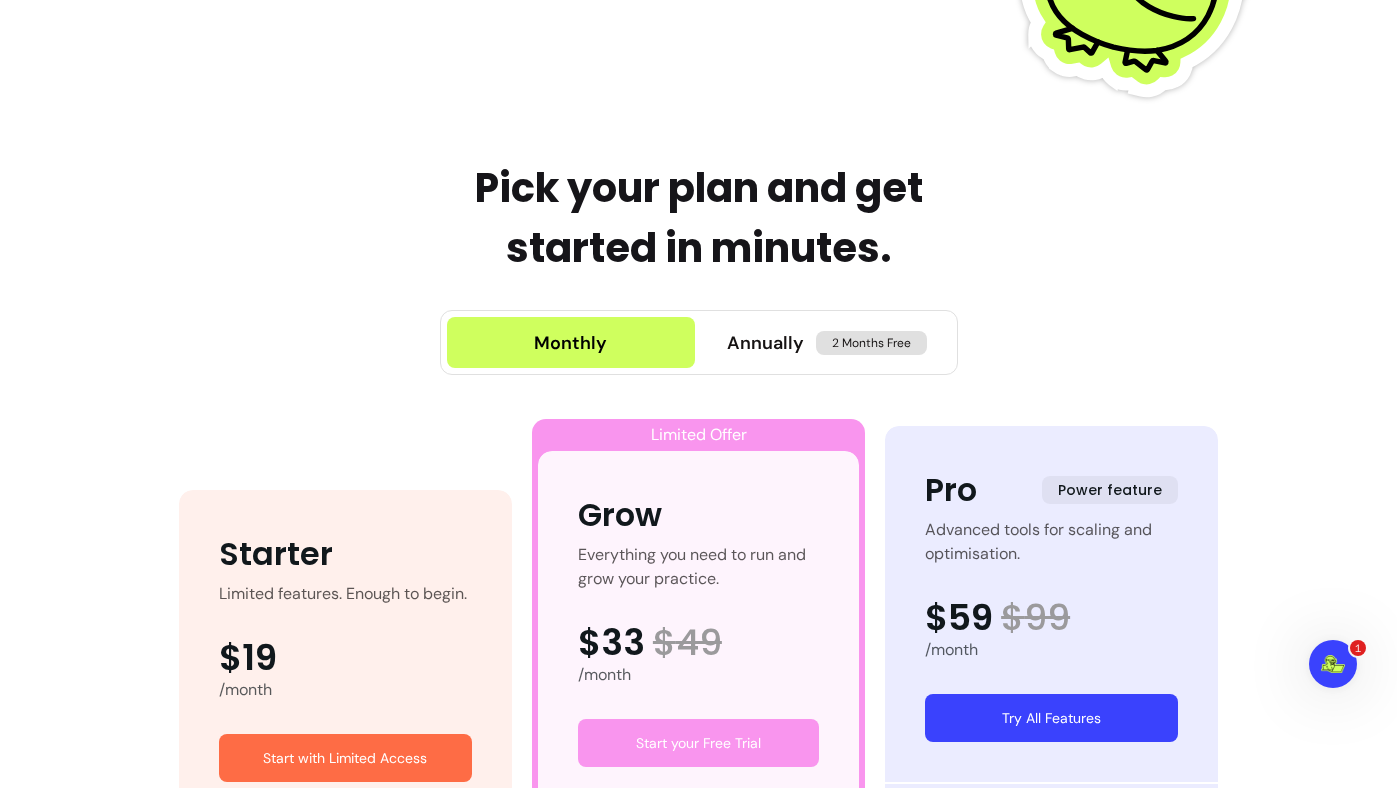 scroll, scrollTop: 564, scrollLeft: 0, axis: vertical 